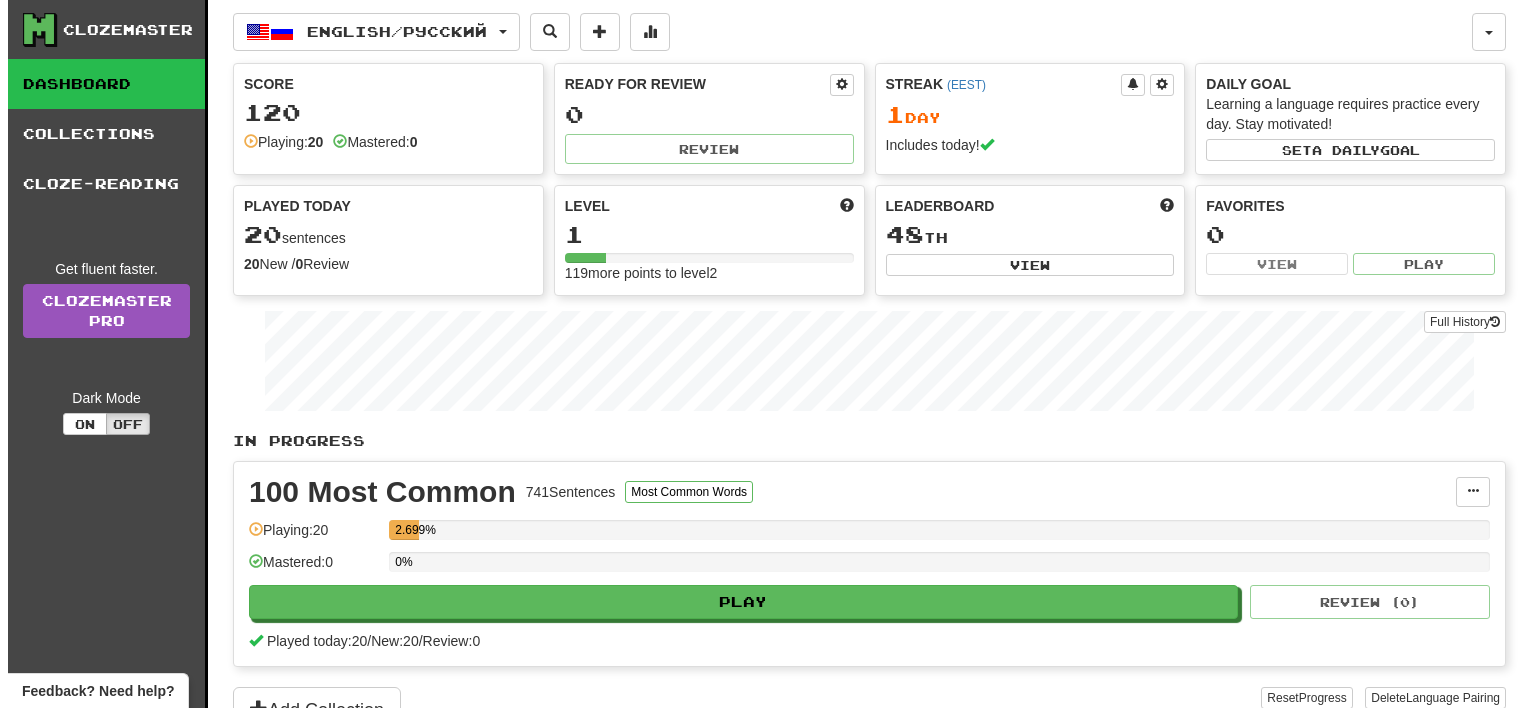 scroll, scrollTop: 0, scrollLeft: 0, axis: both 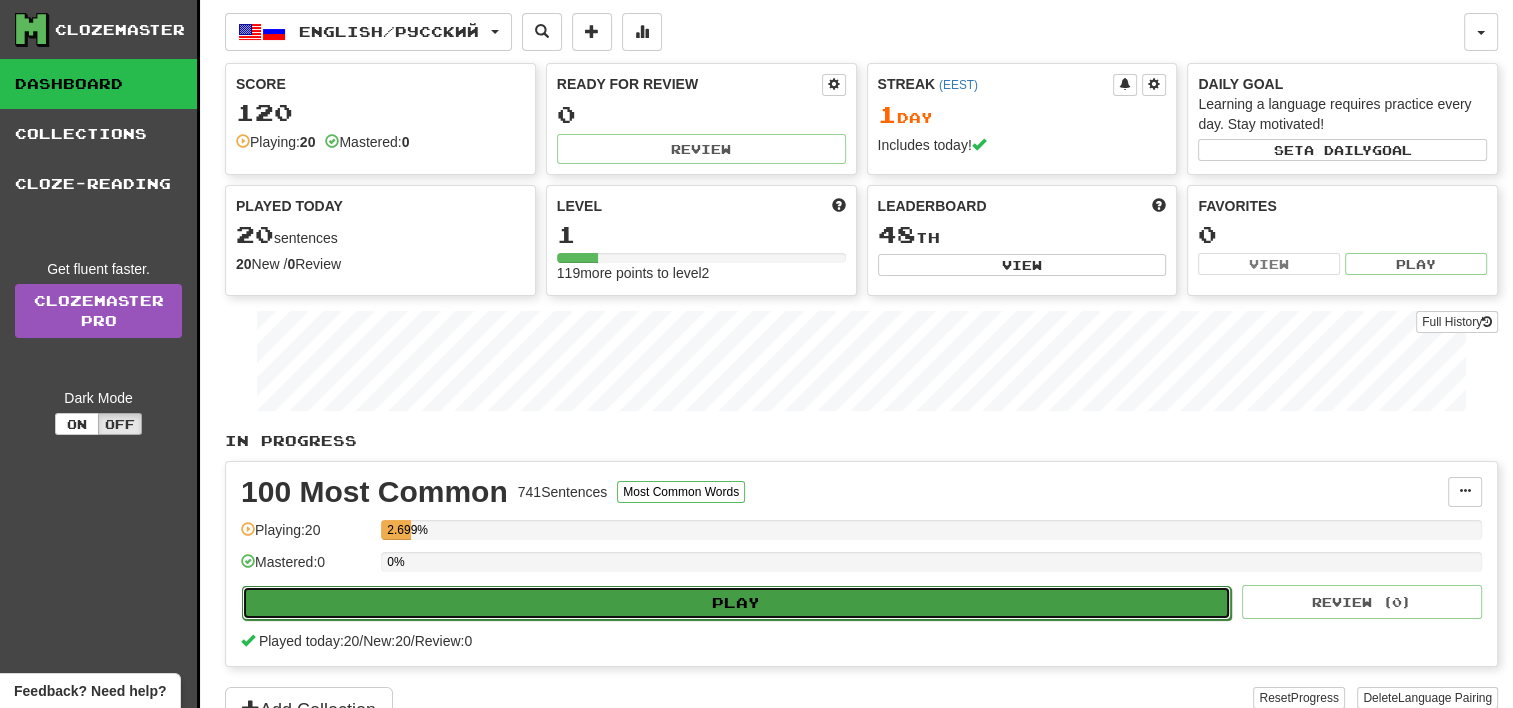 click on "Play" at bounding box center [736, 603] 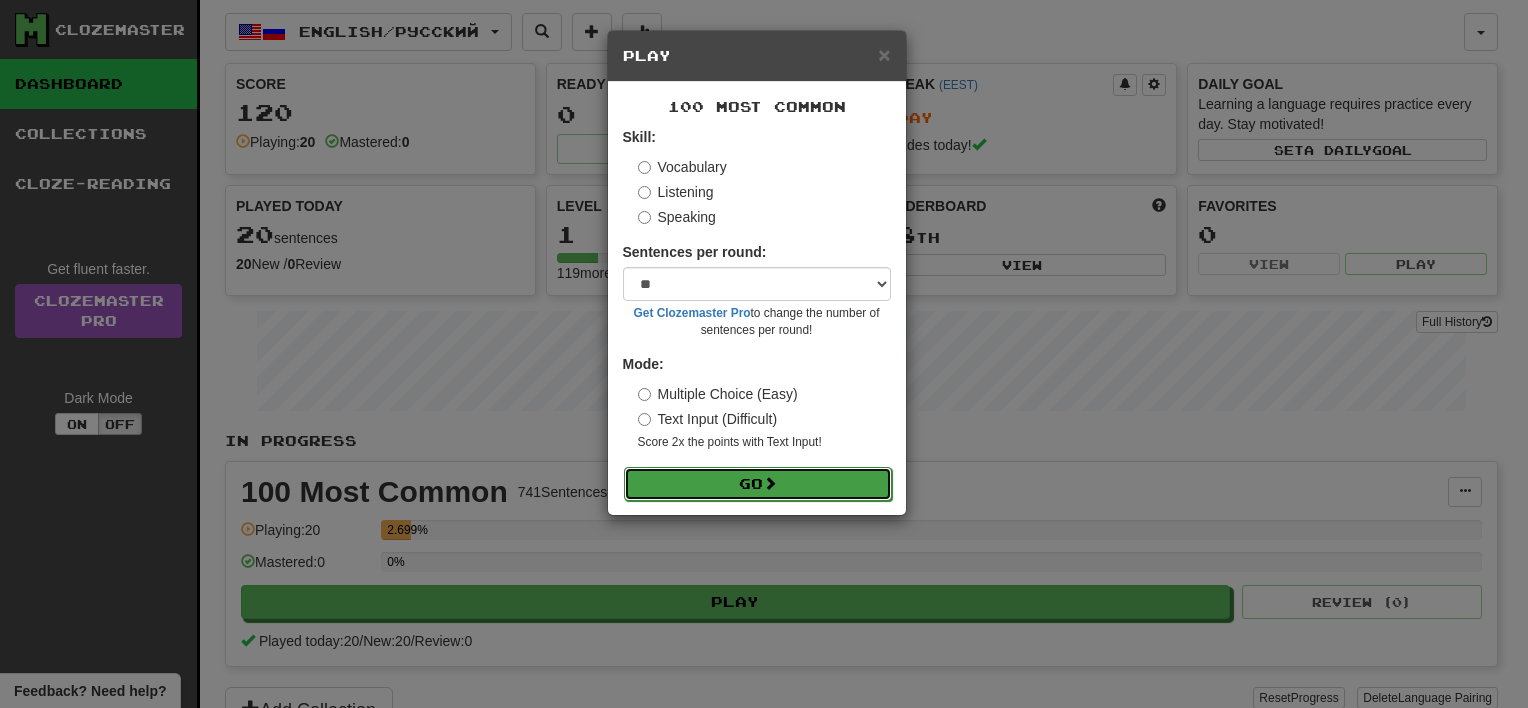 click on "Go" at bounding box center [758, 484] 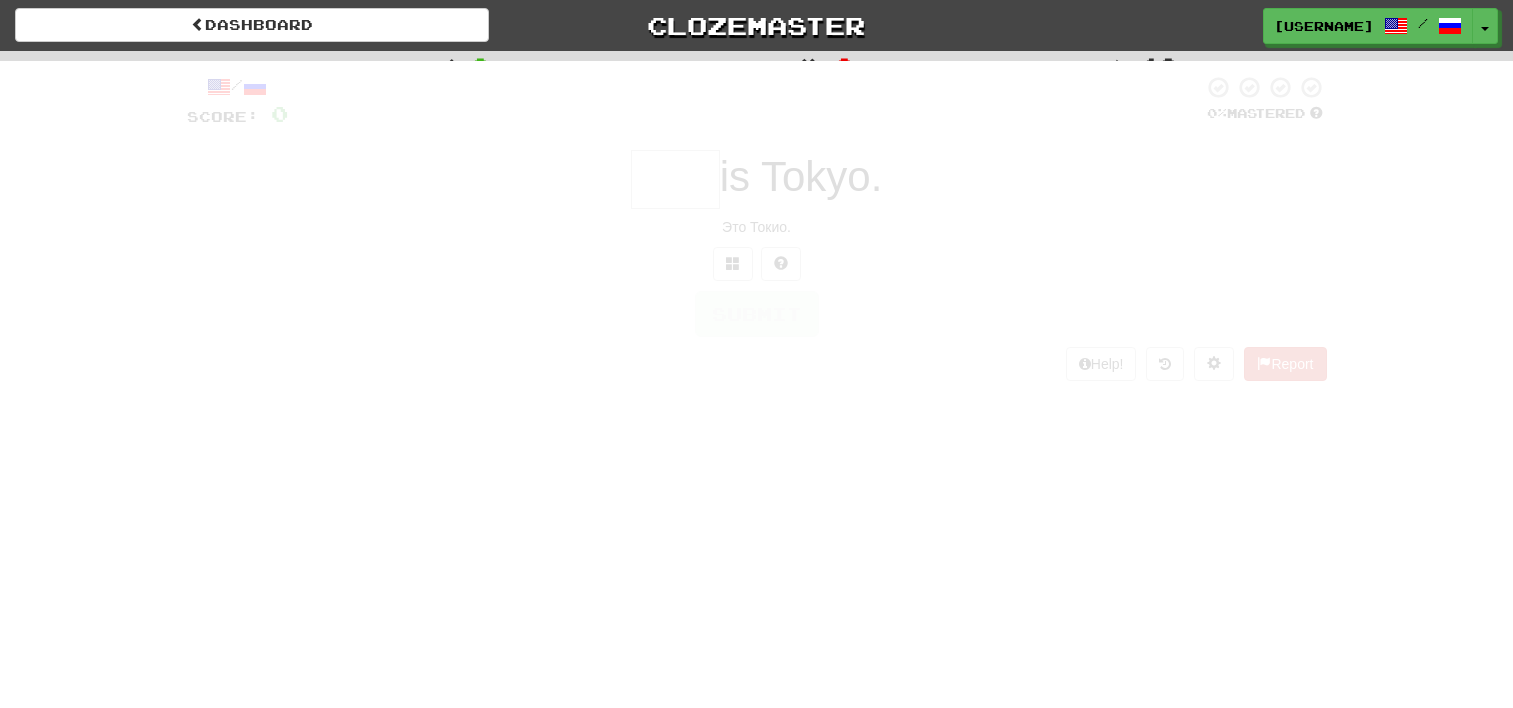 scroll, scrollTop: 0, scrollLeft: 0, axis: both 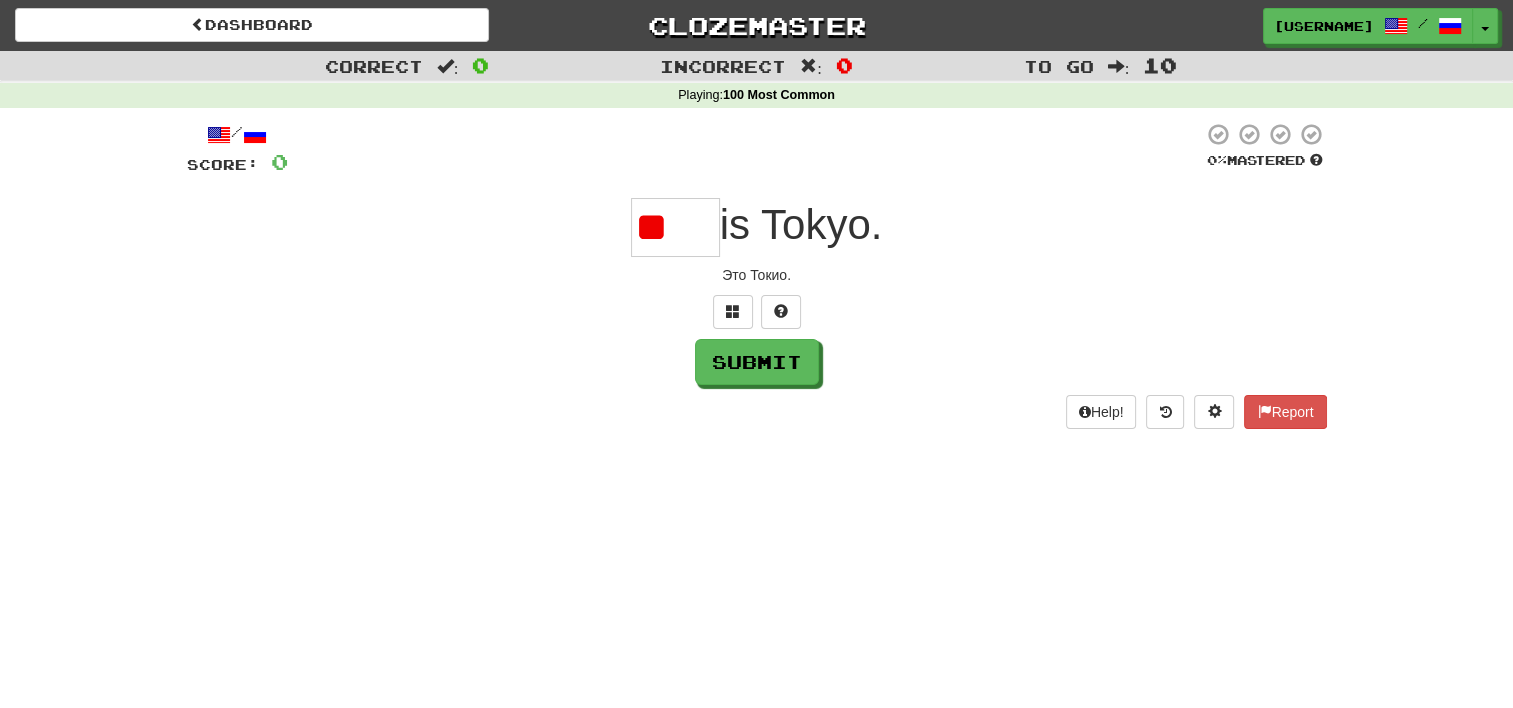 type on "*" 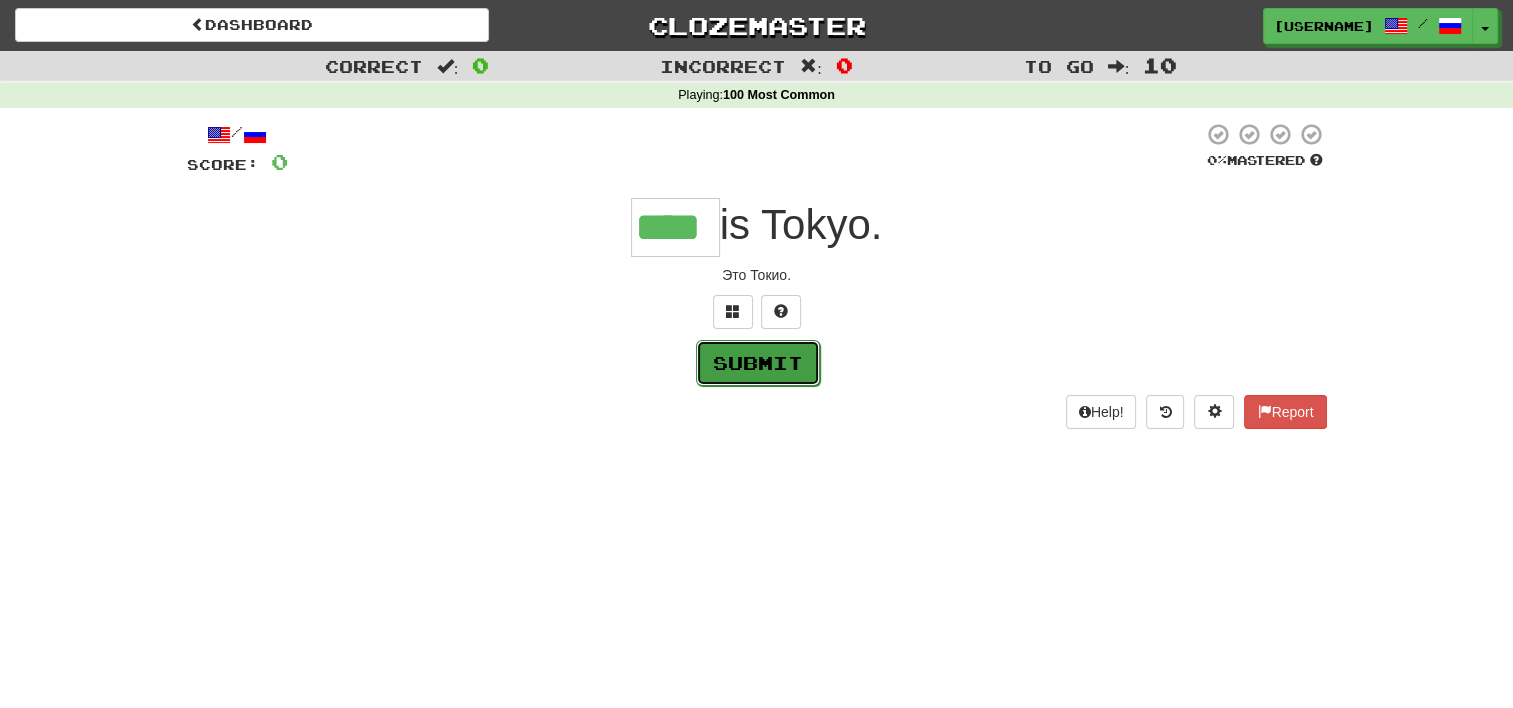 click on "Submit" at bounding box center (758, 363) 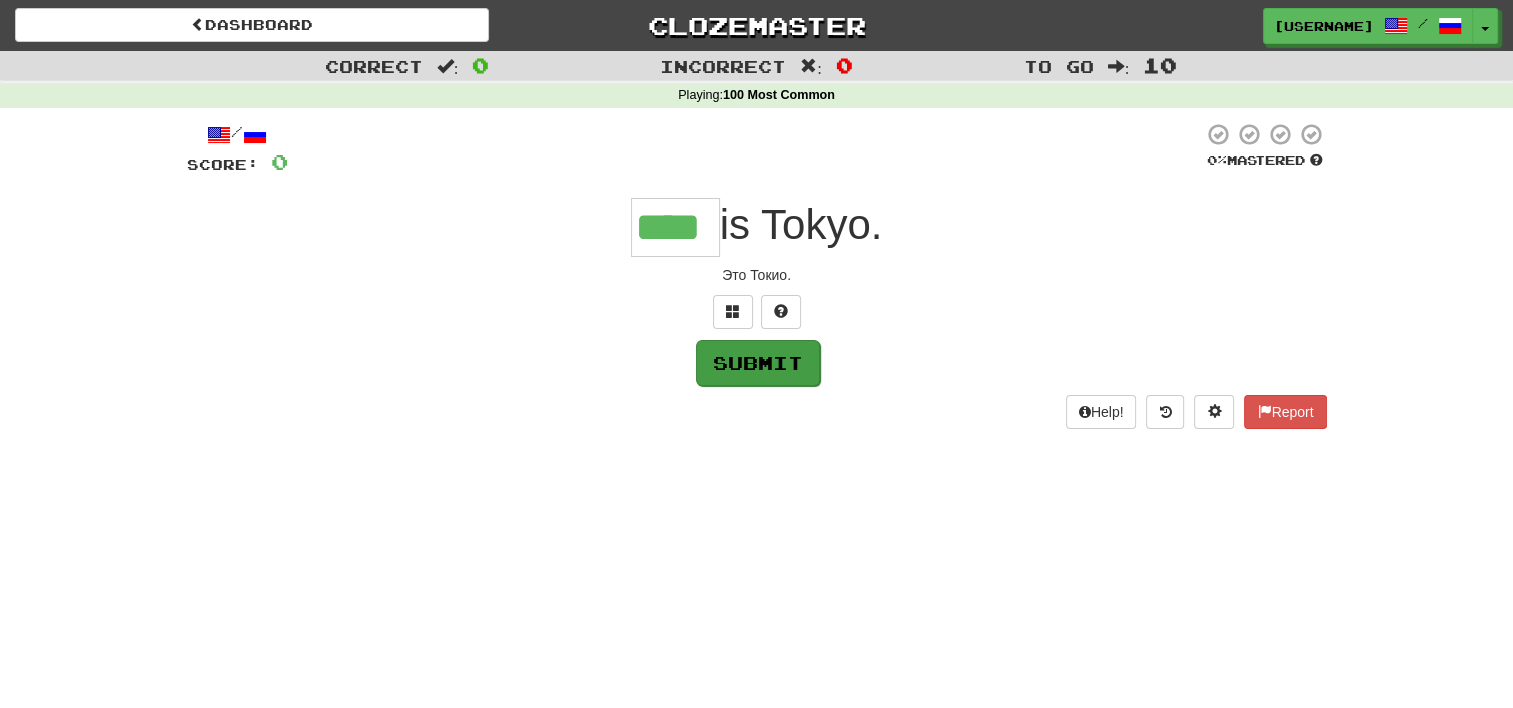 type on "****" 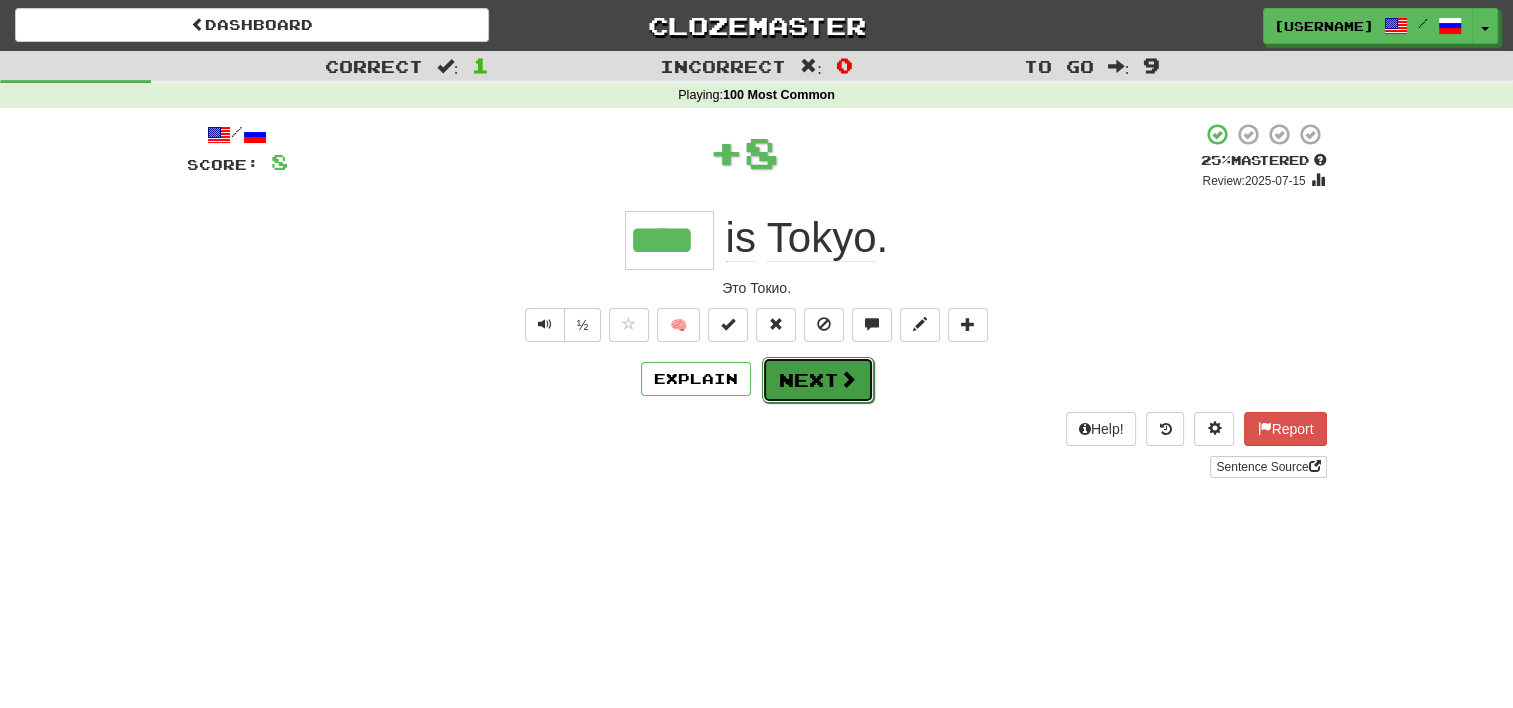 click at bounding box center [848, 379] 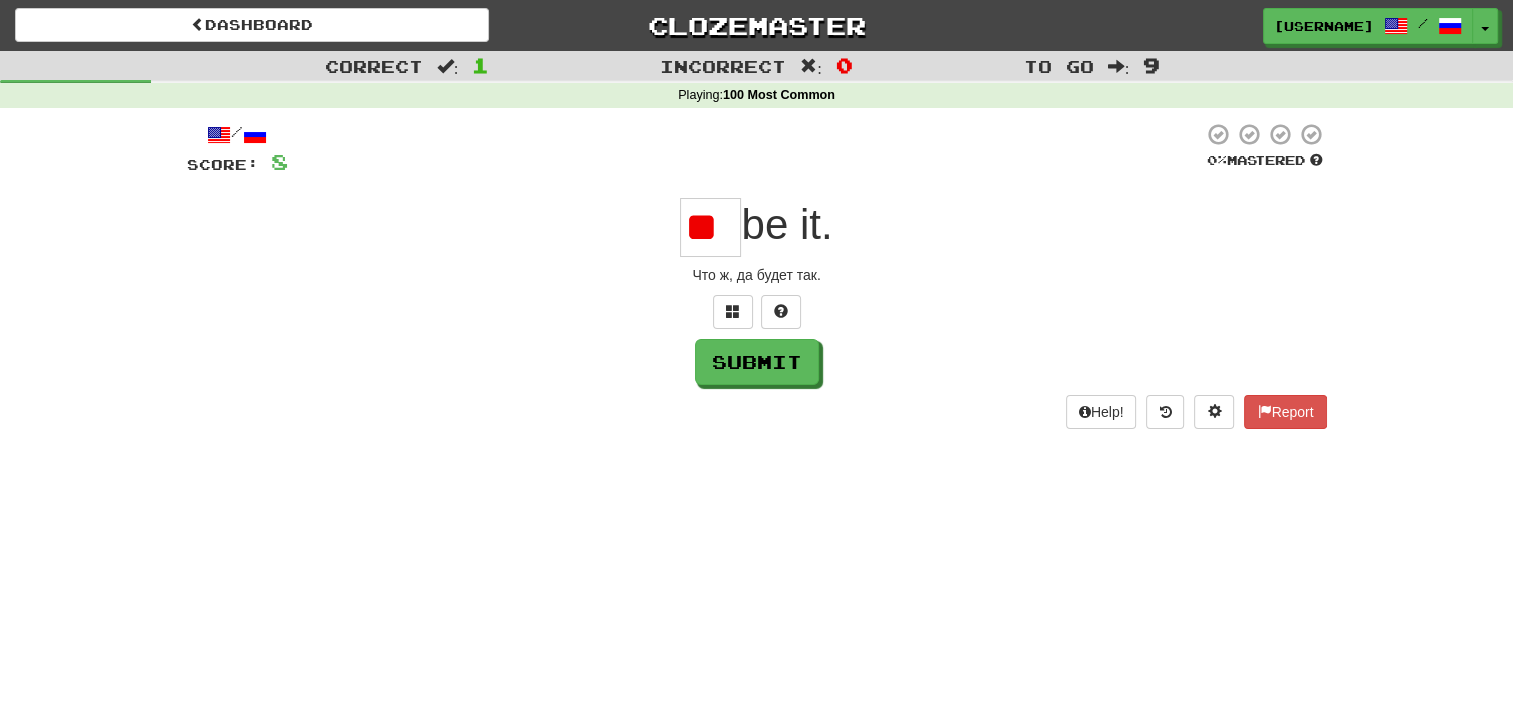 type on "*" 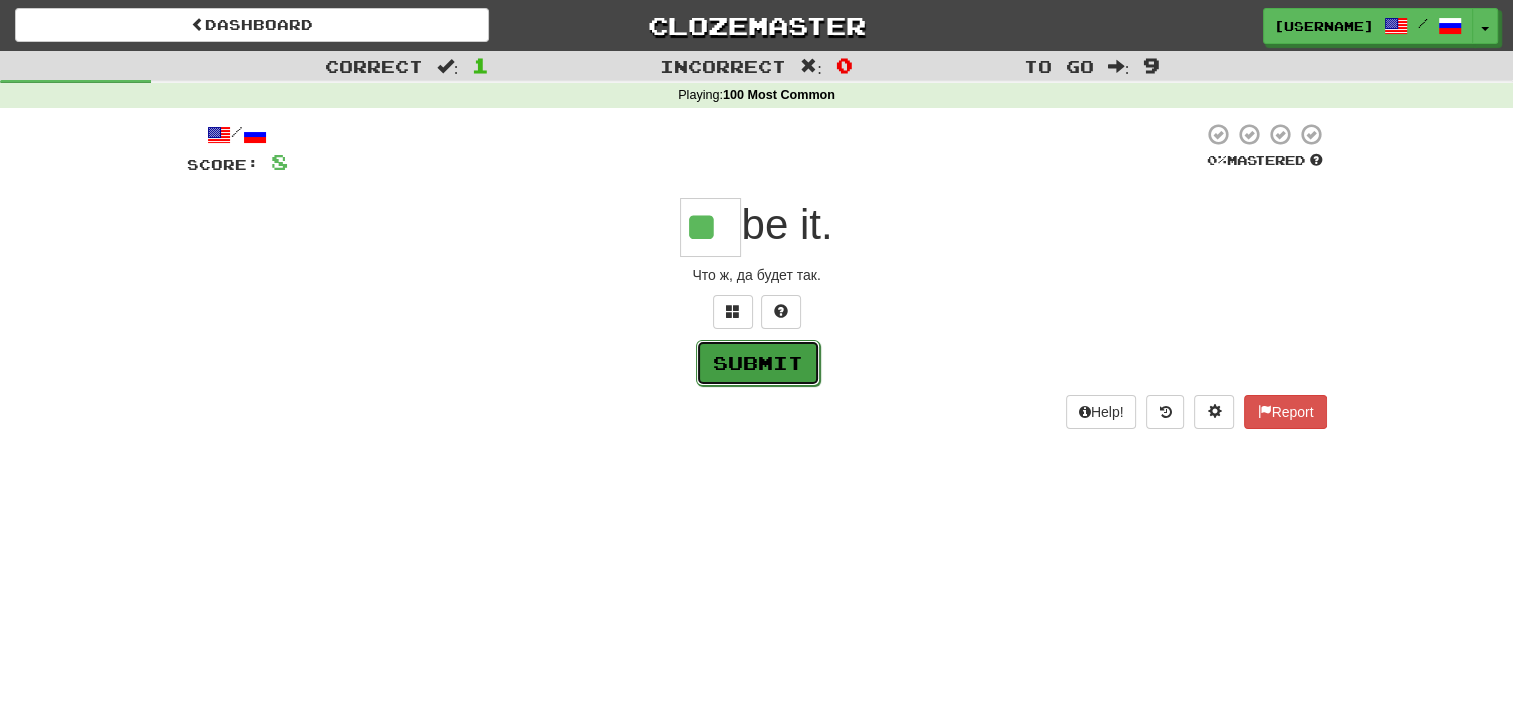 click on "Submit" at bounding box center (758, 363) 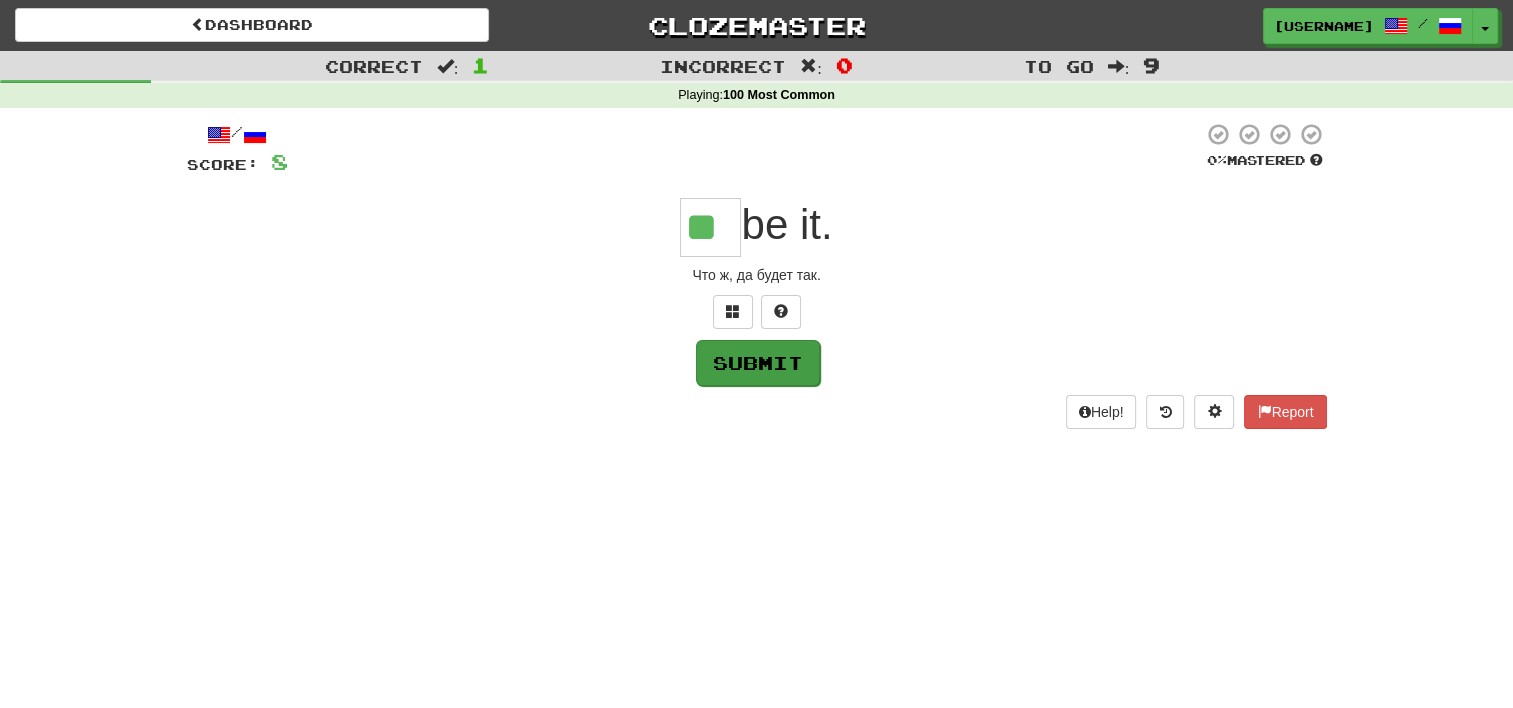 type on "**" 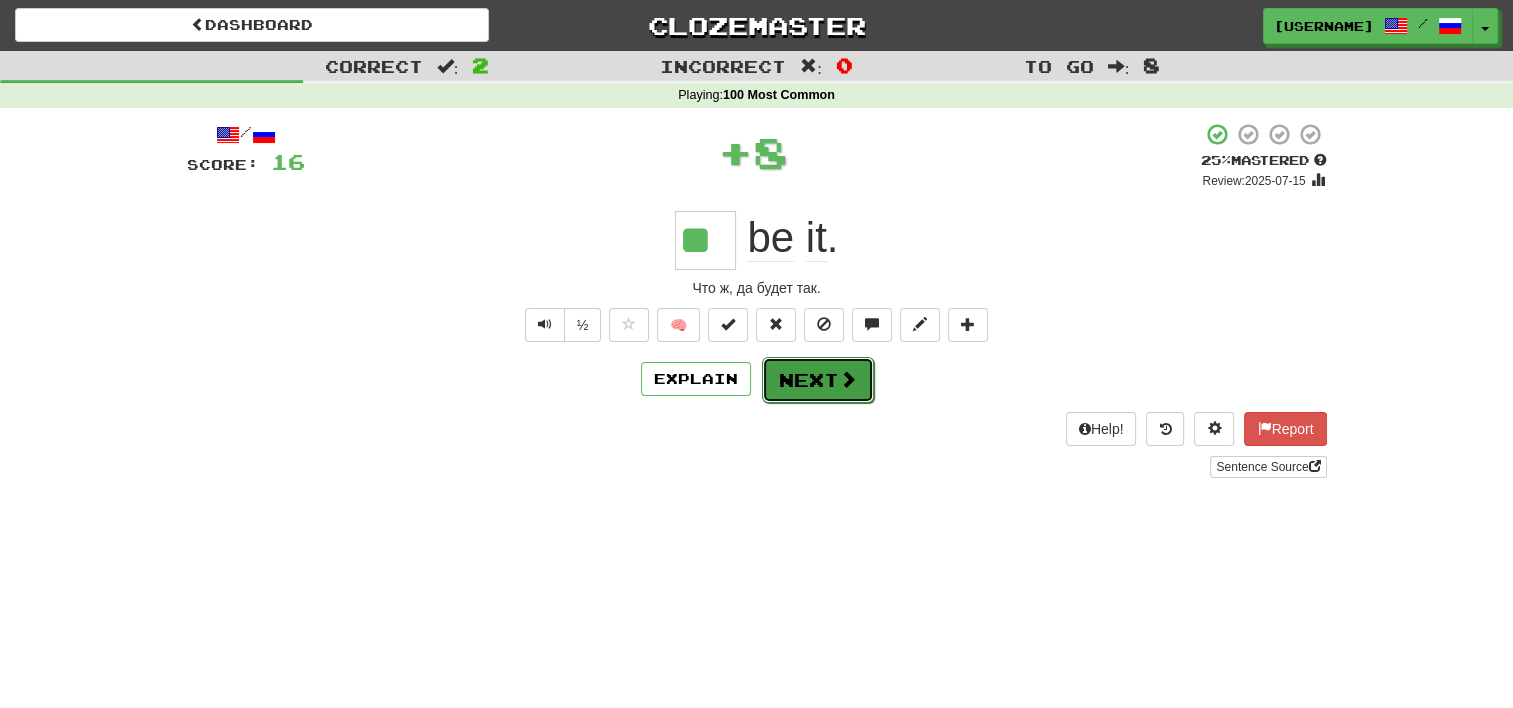click on "Next" at bounding box center [818, 380] 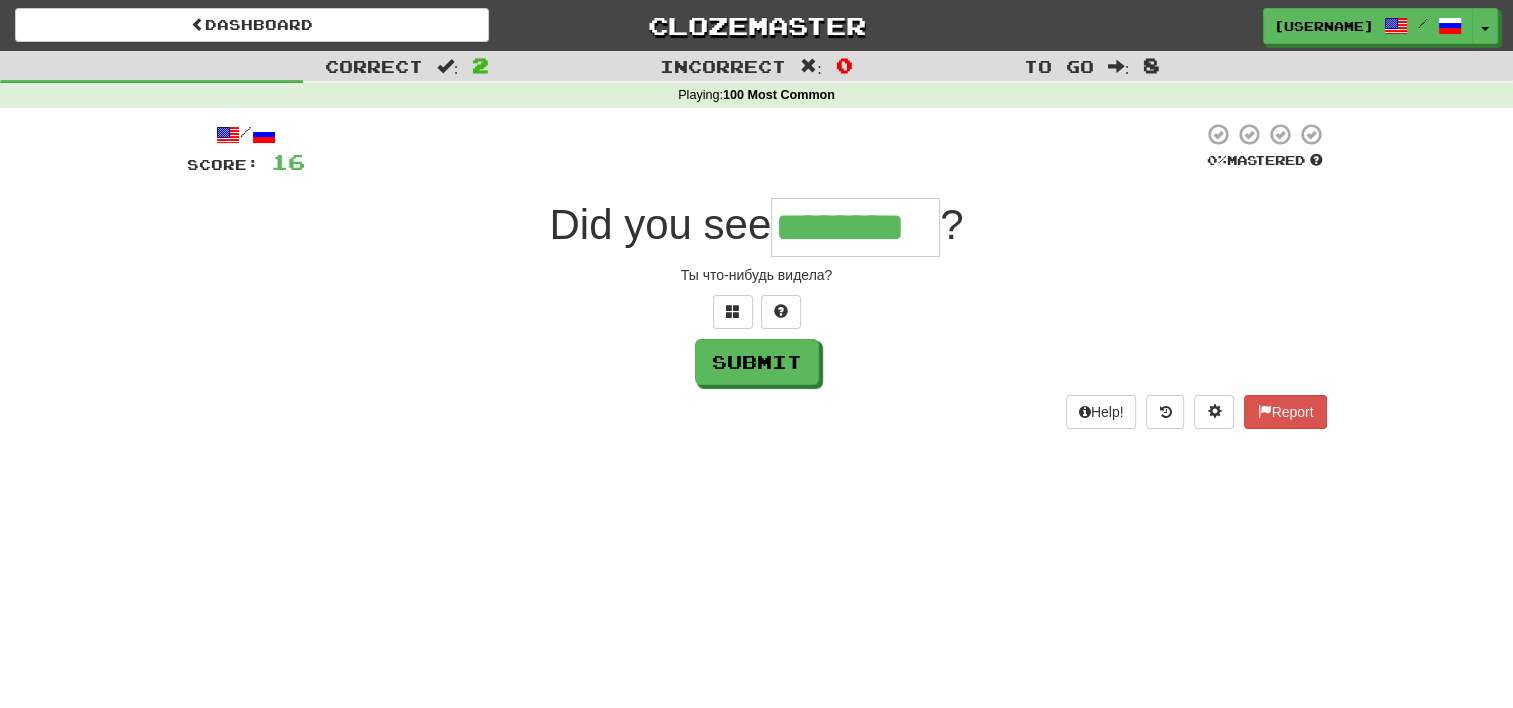 type on "********" 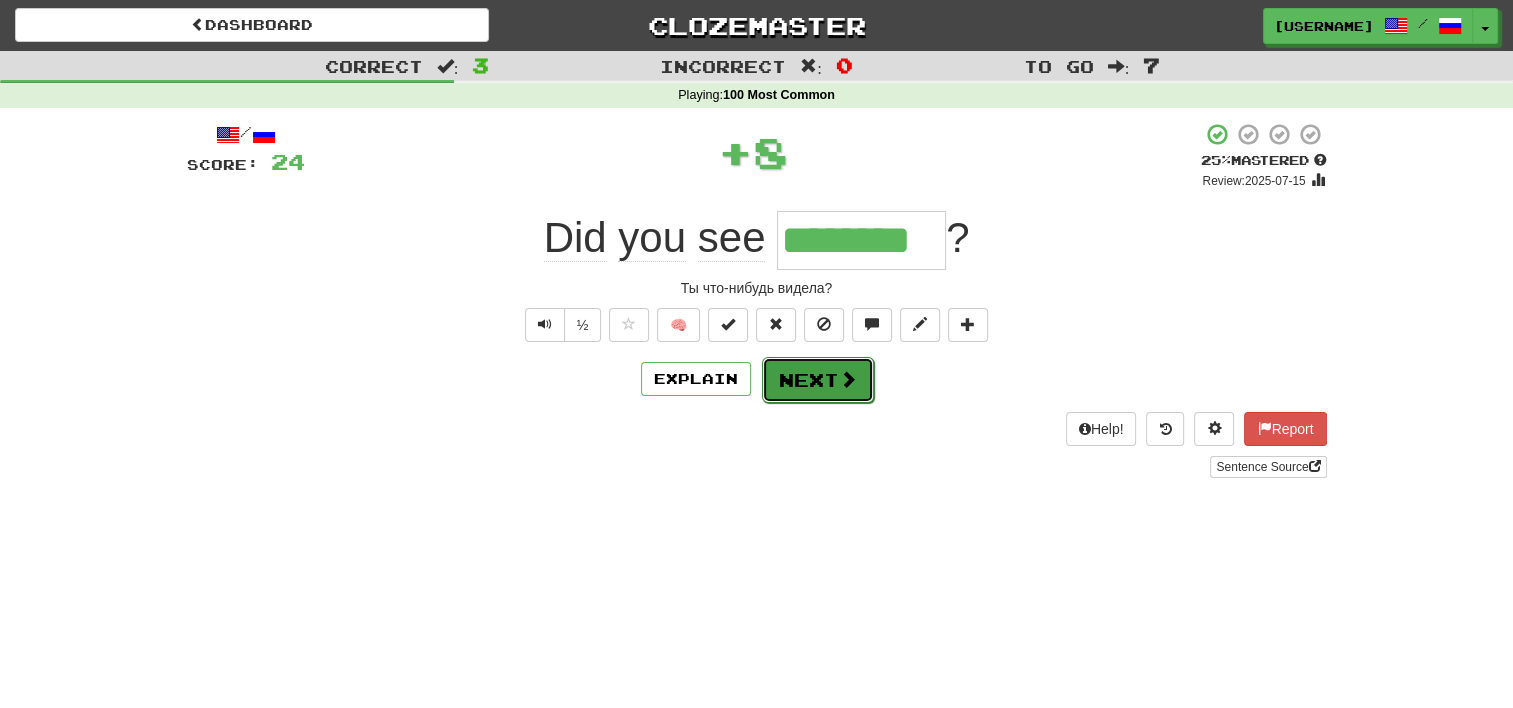 click on "Next" at bounding box center (818, 380) 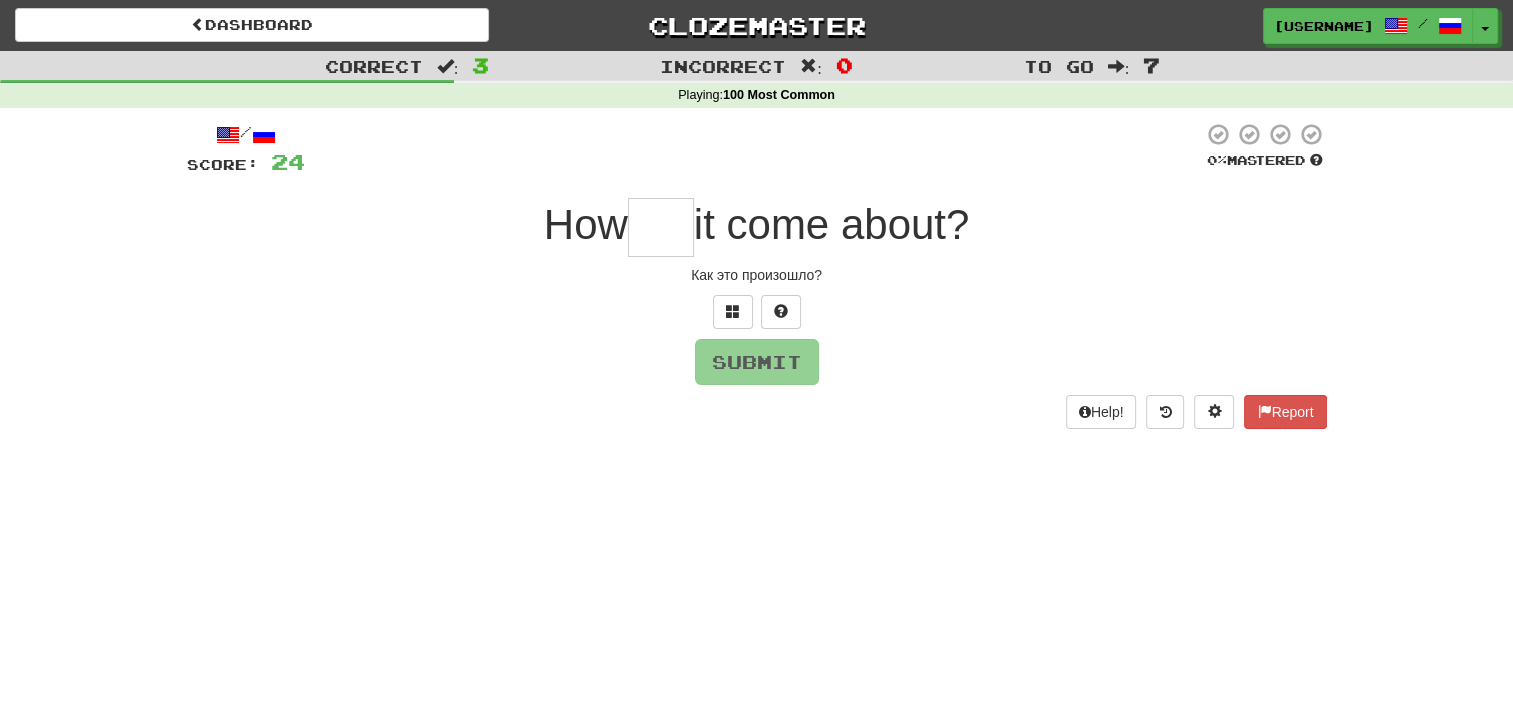 type on "*" 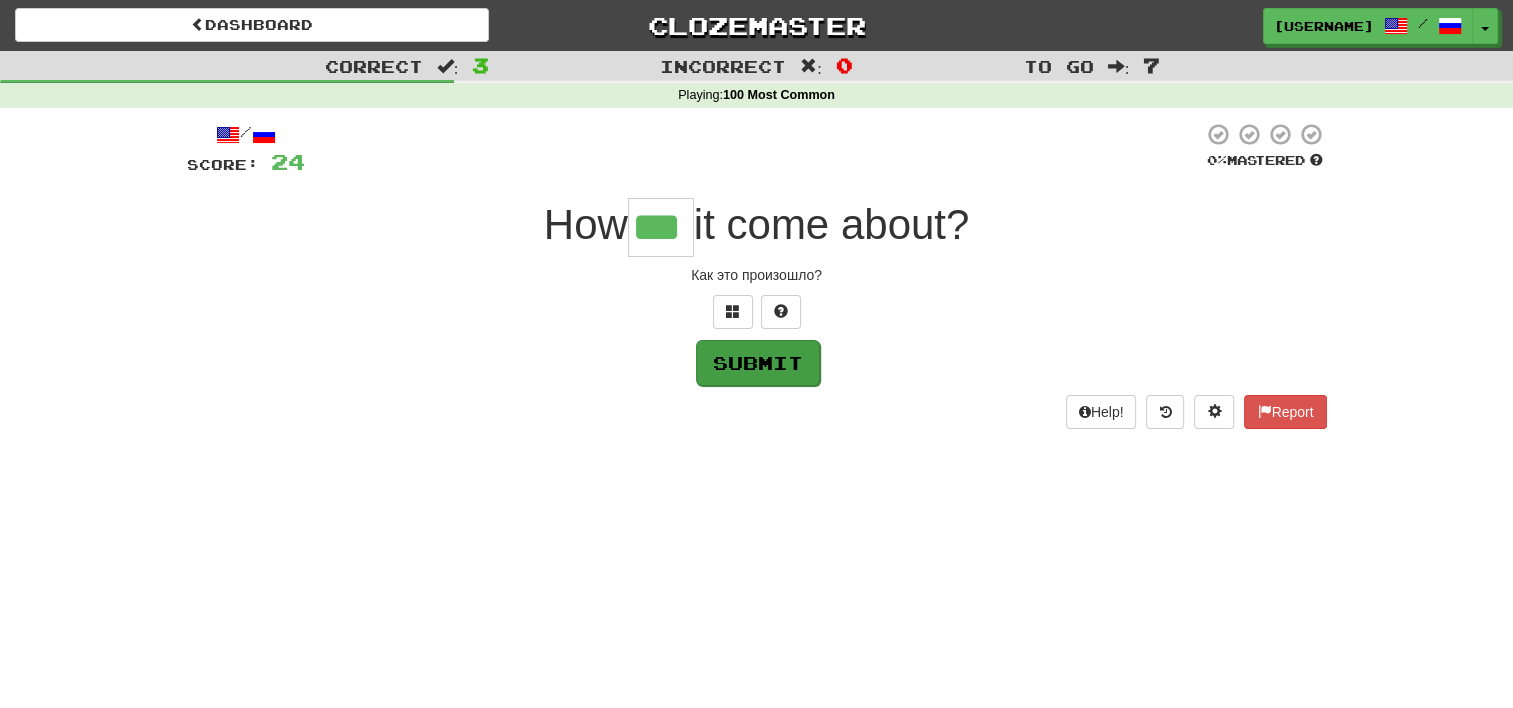 type on "***" 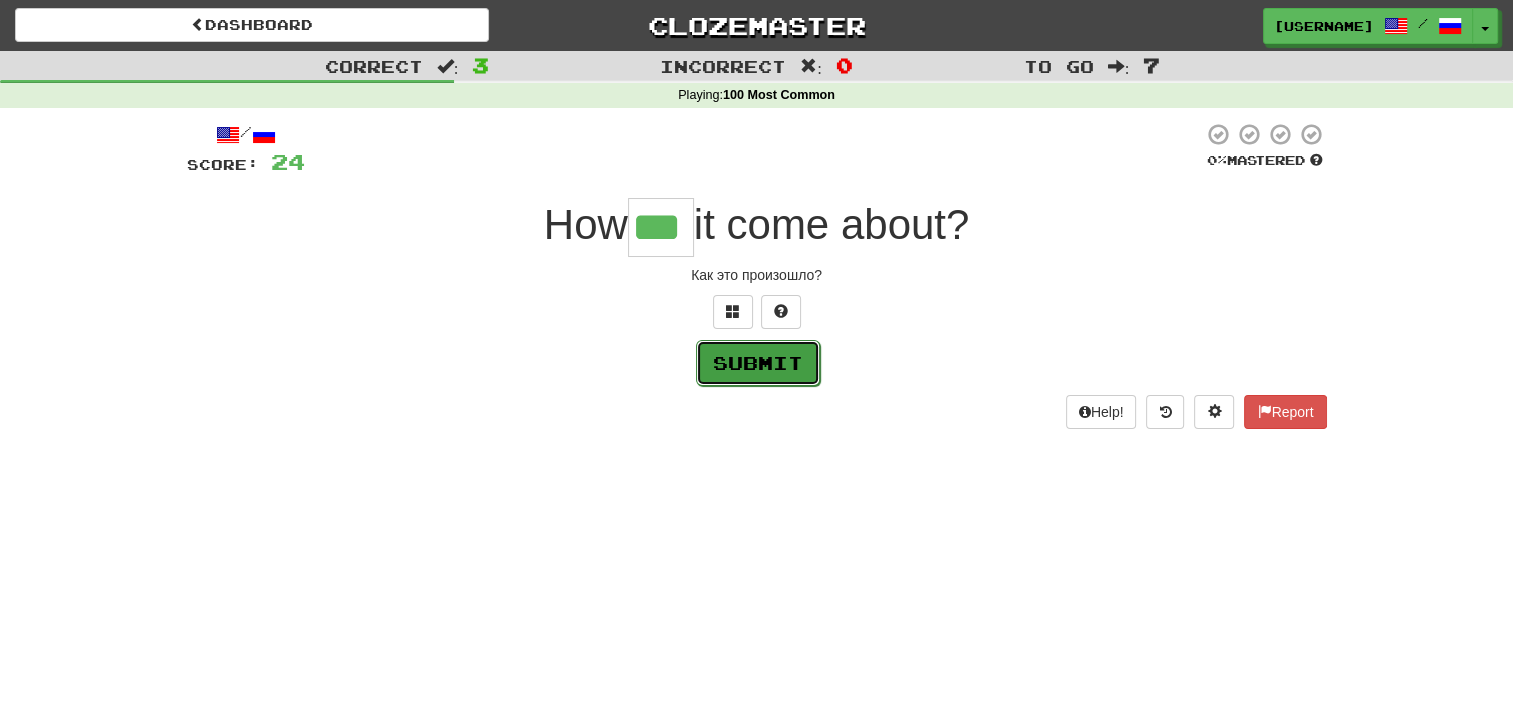 click on "Submit" at bounding box center [758, 363] 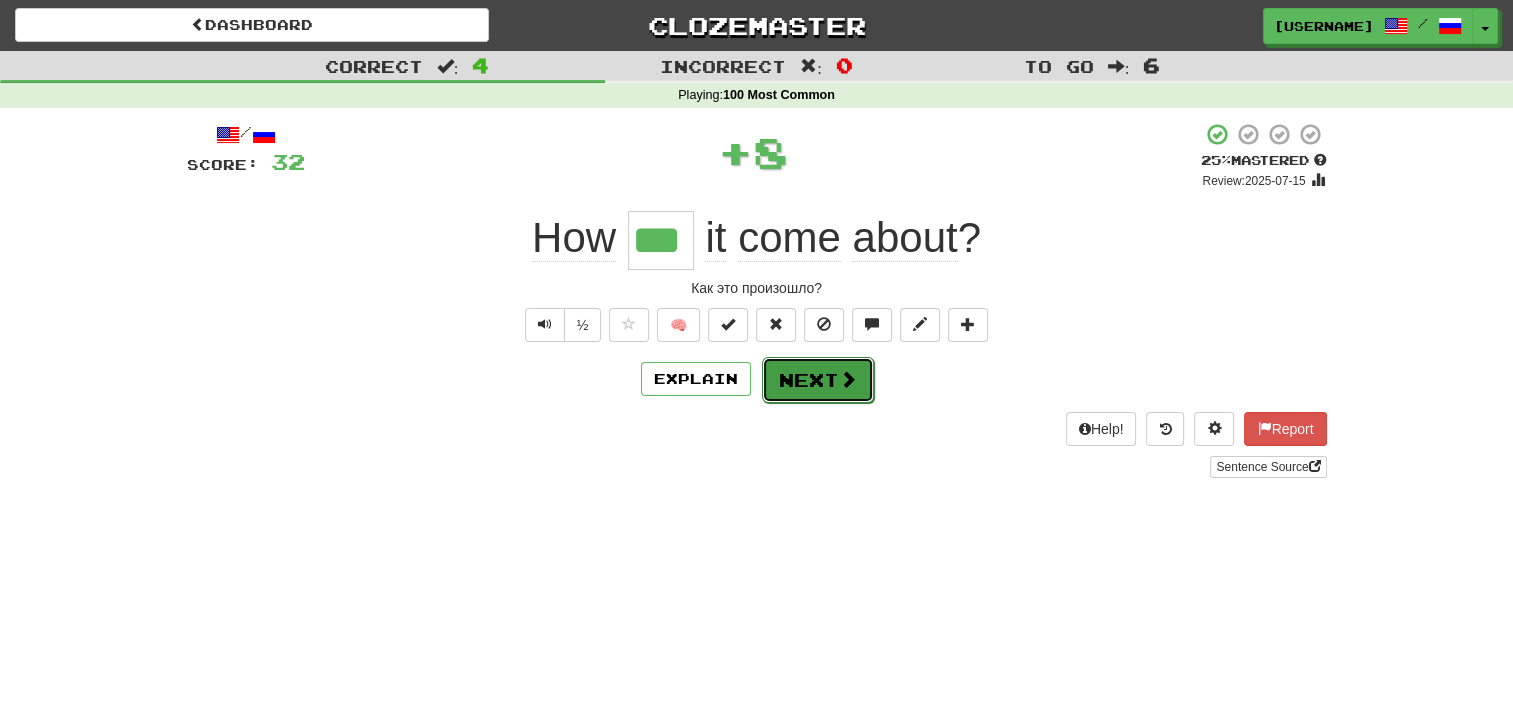 click on "Next" at bounding box center (818, 380) 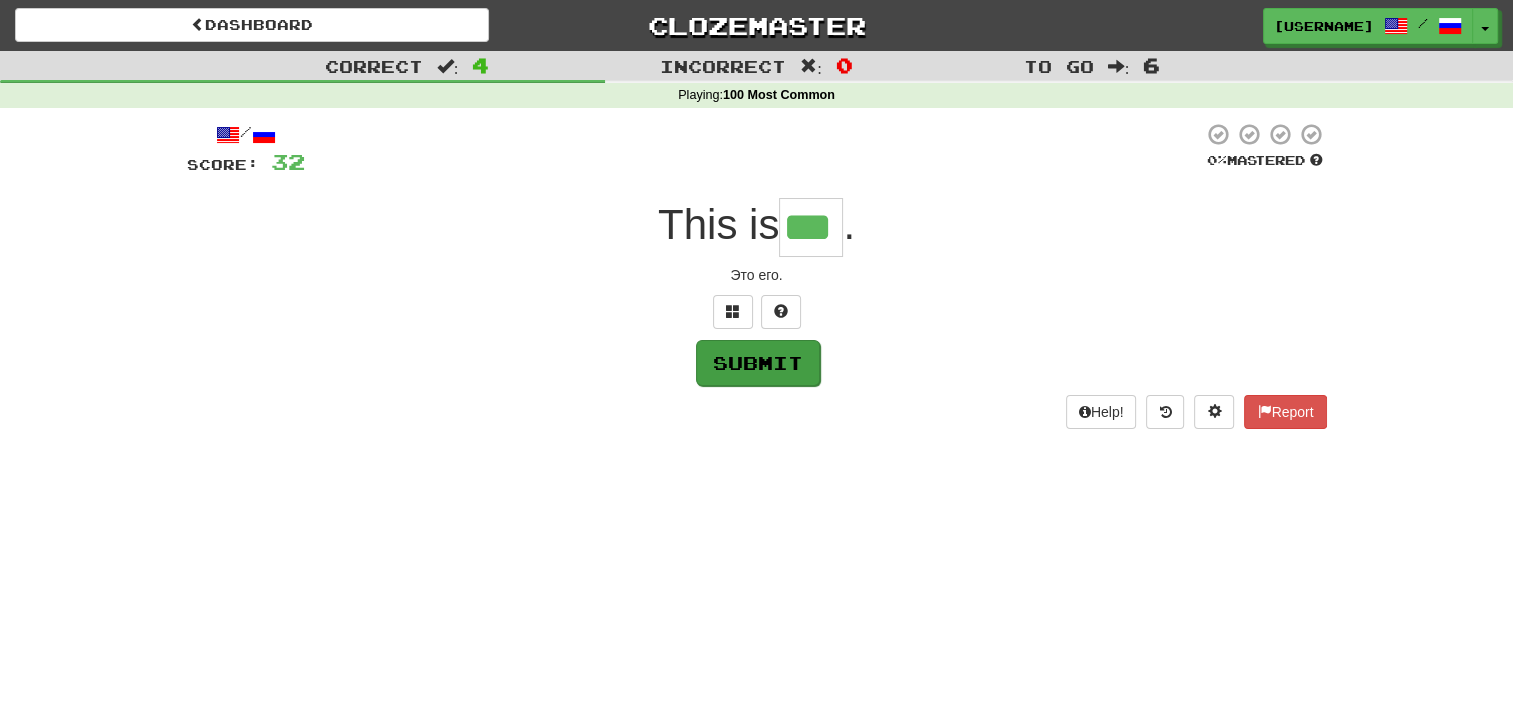 type on "***" 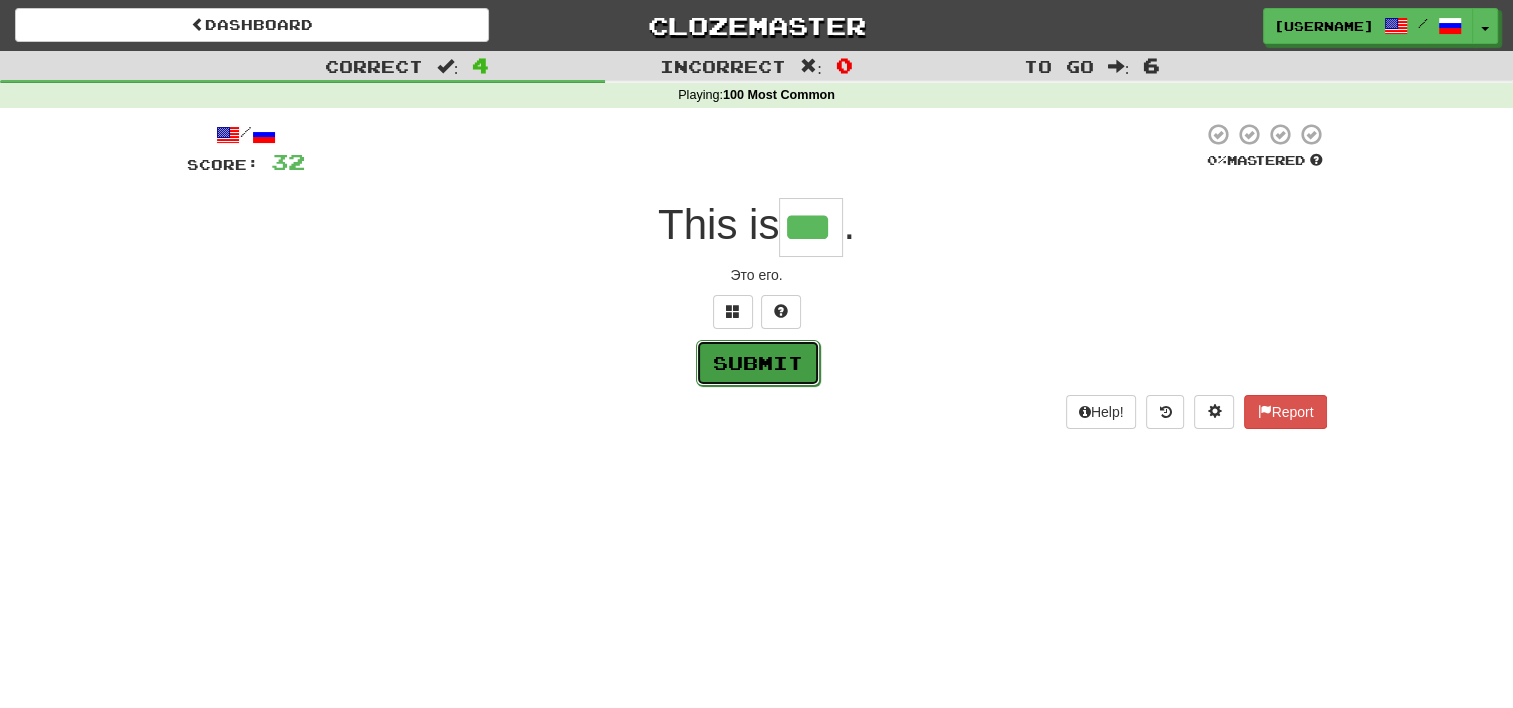 click on "Submit" at bounding box center [758, 363] 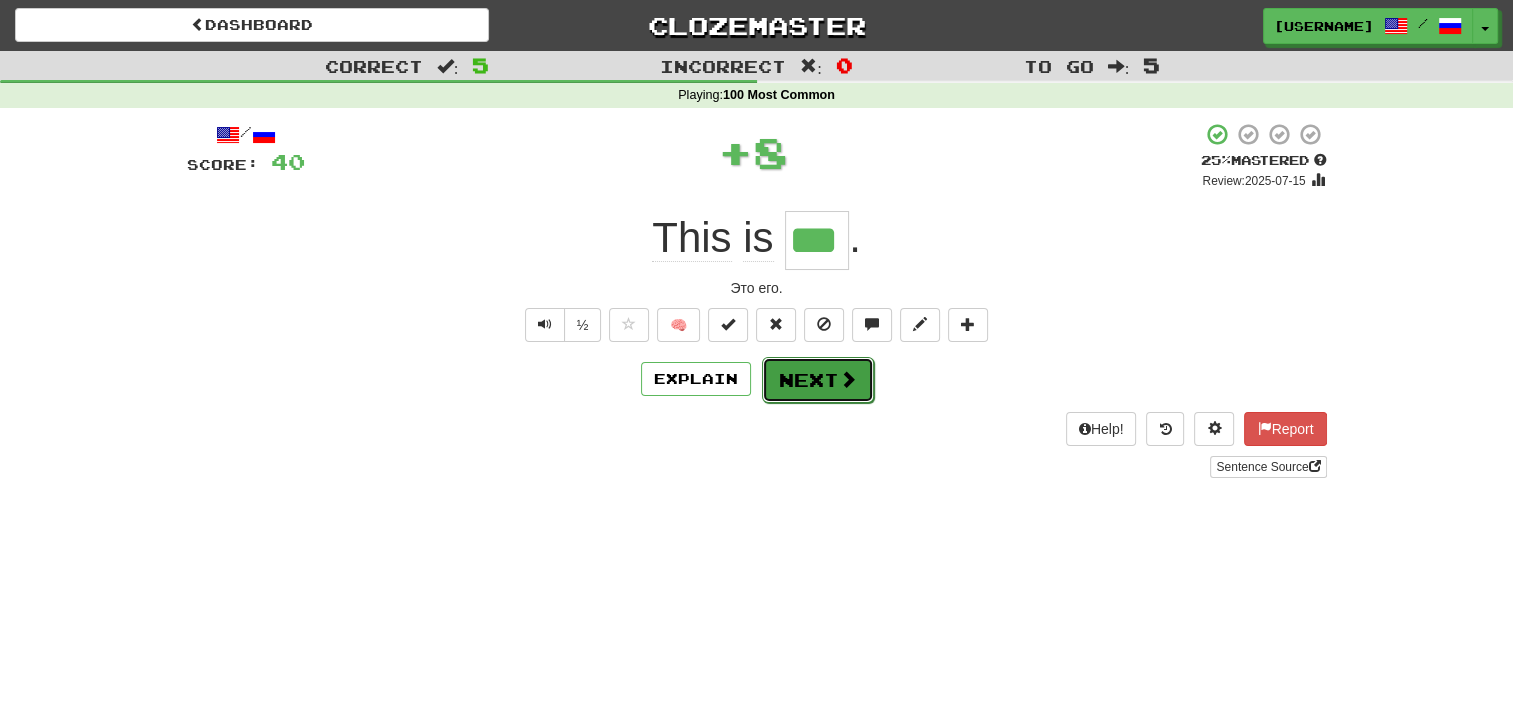 click on "Next" at bounding box center (818, 380) 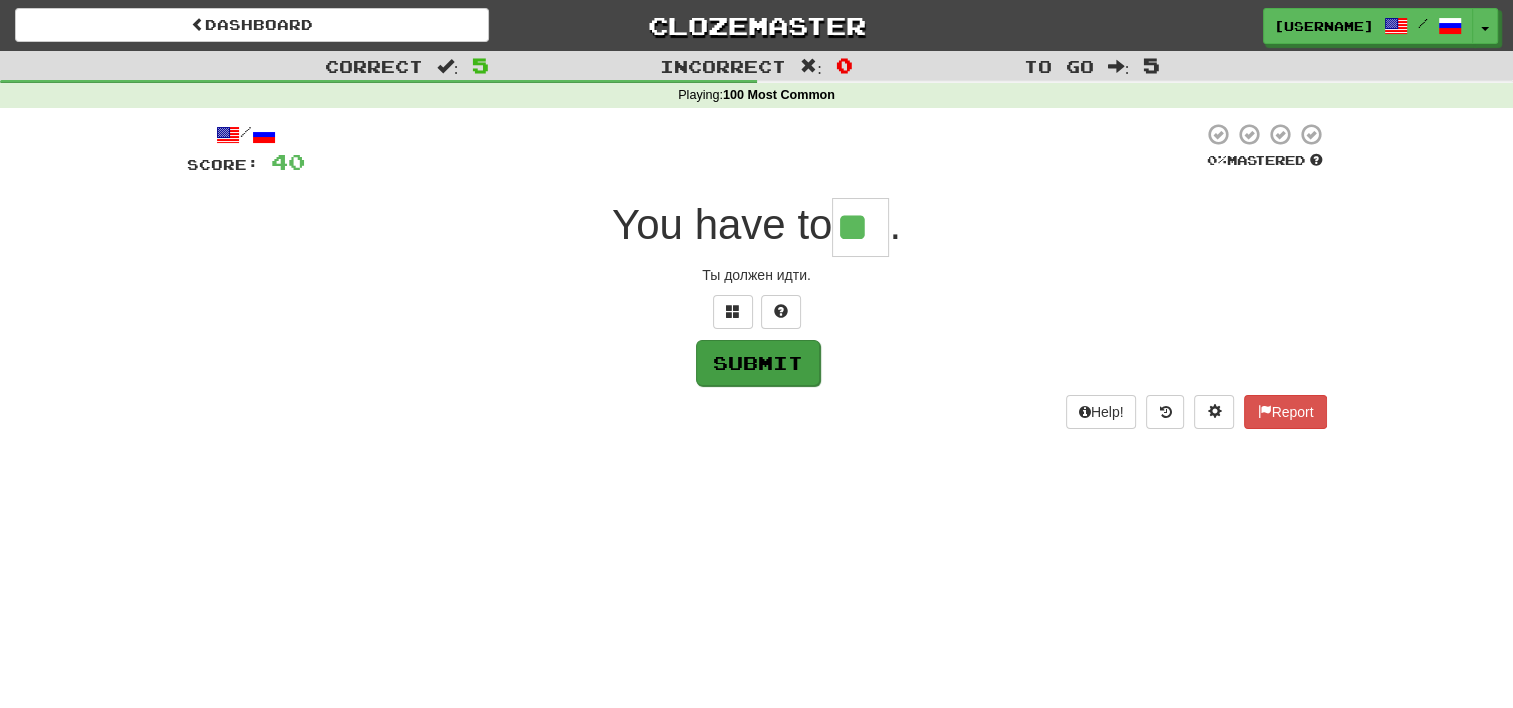 type on "**" 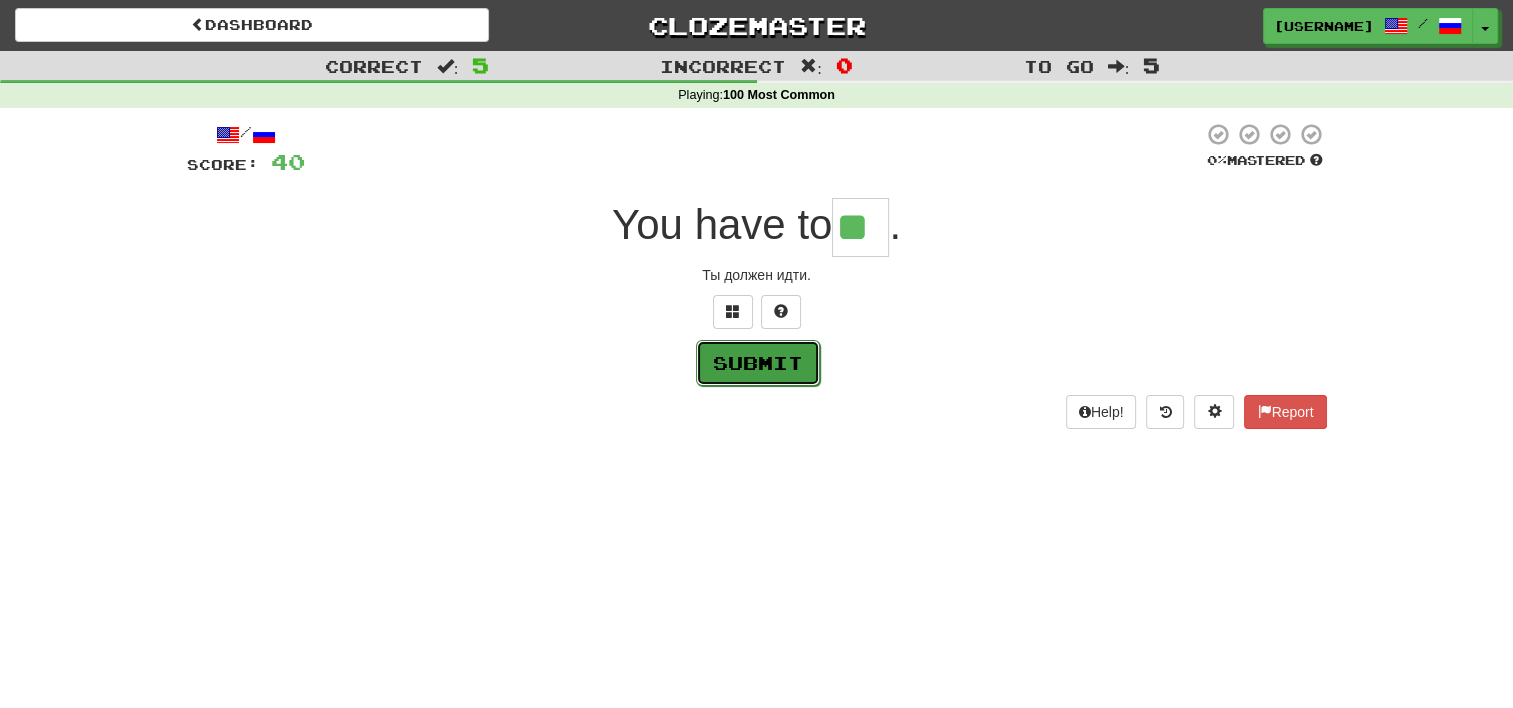 click on "Submit" at bounding box center [758, 363] 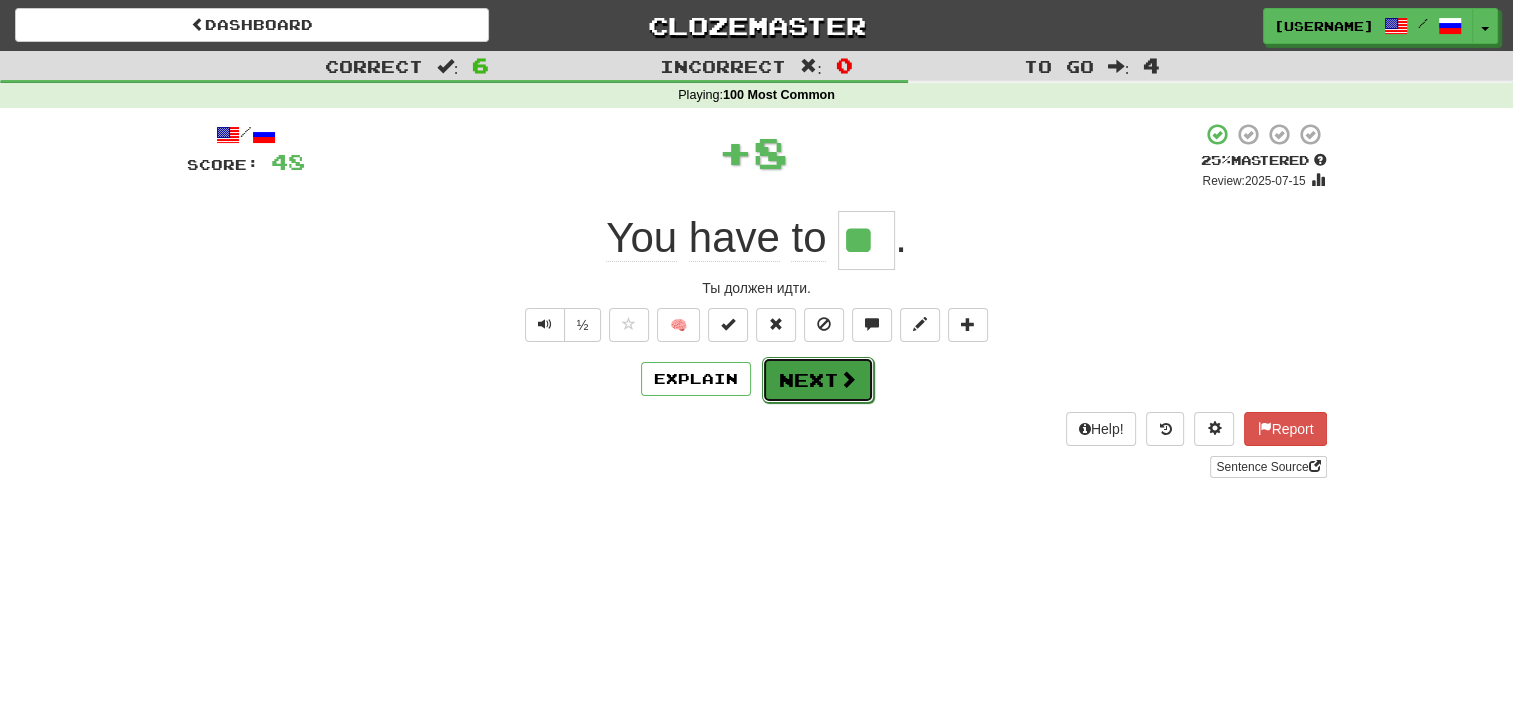 click on "Next" at bounding box center [818, 380] 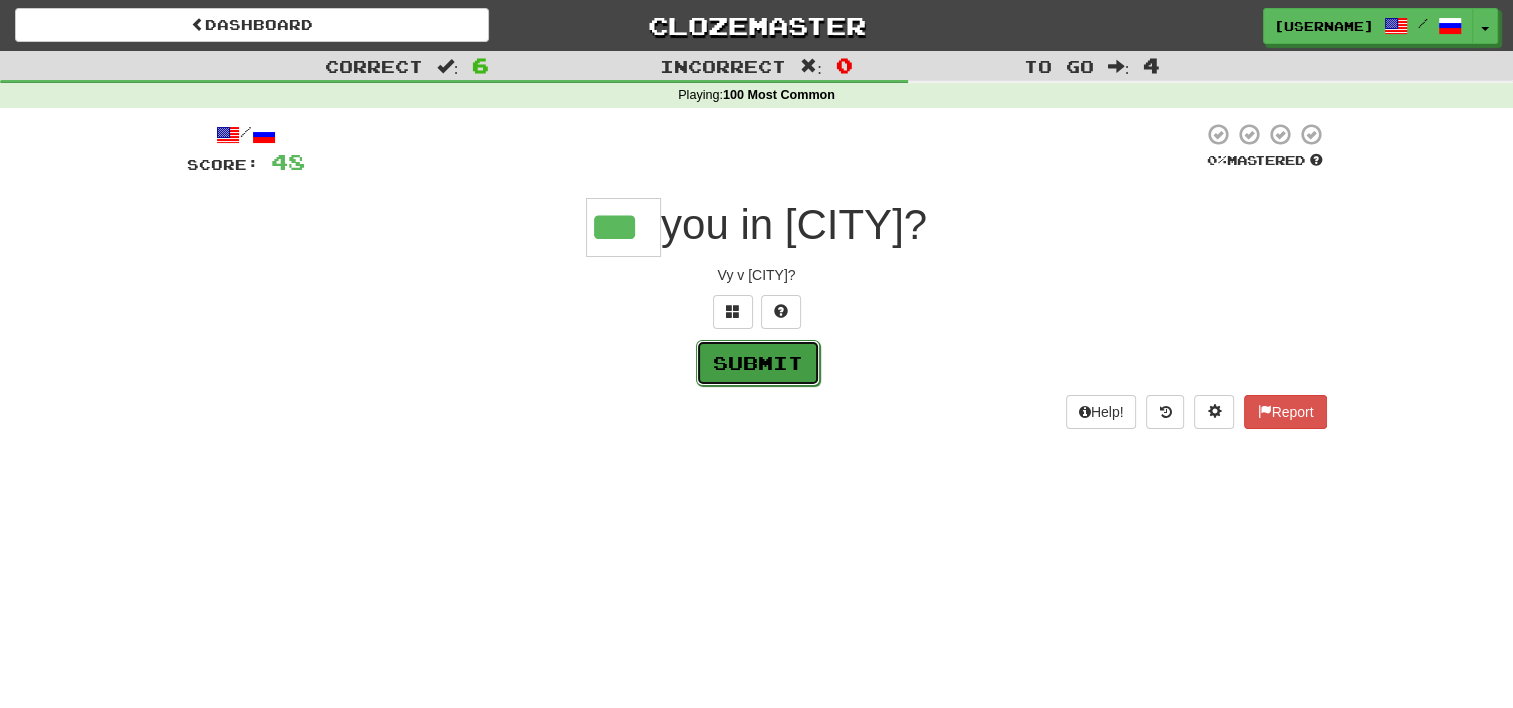 click on "Submit" at bounding box center (758, 363) 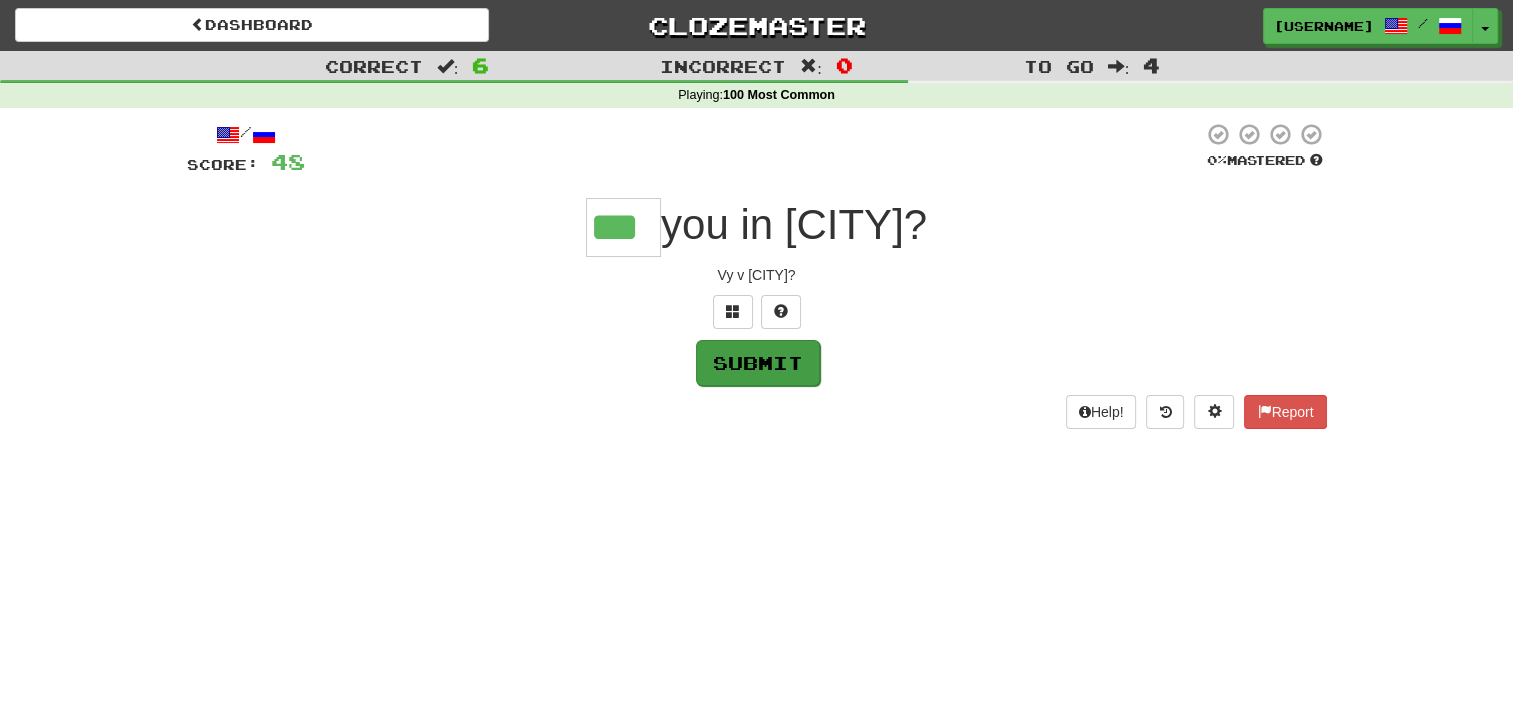 type on "***" 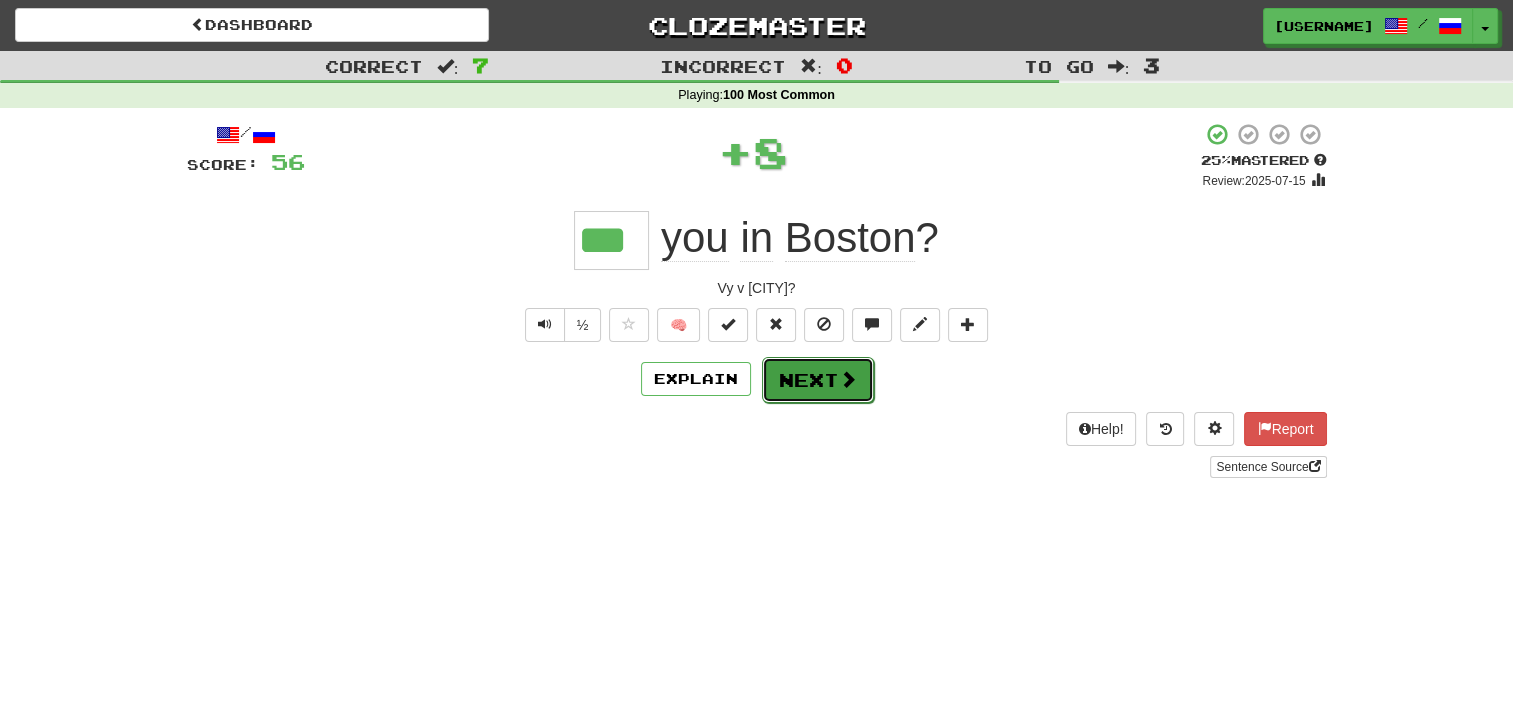 click on "Next" at bounding box center [818, 380] 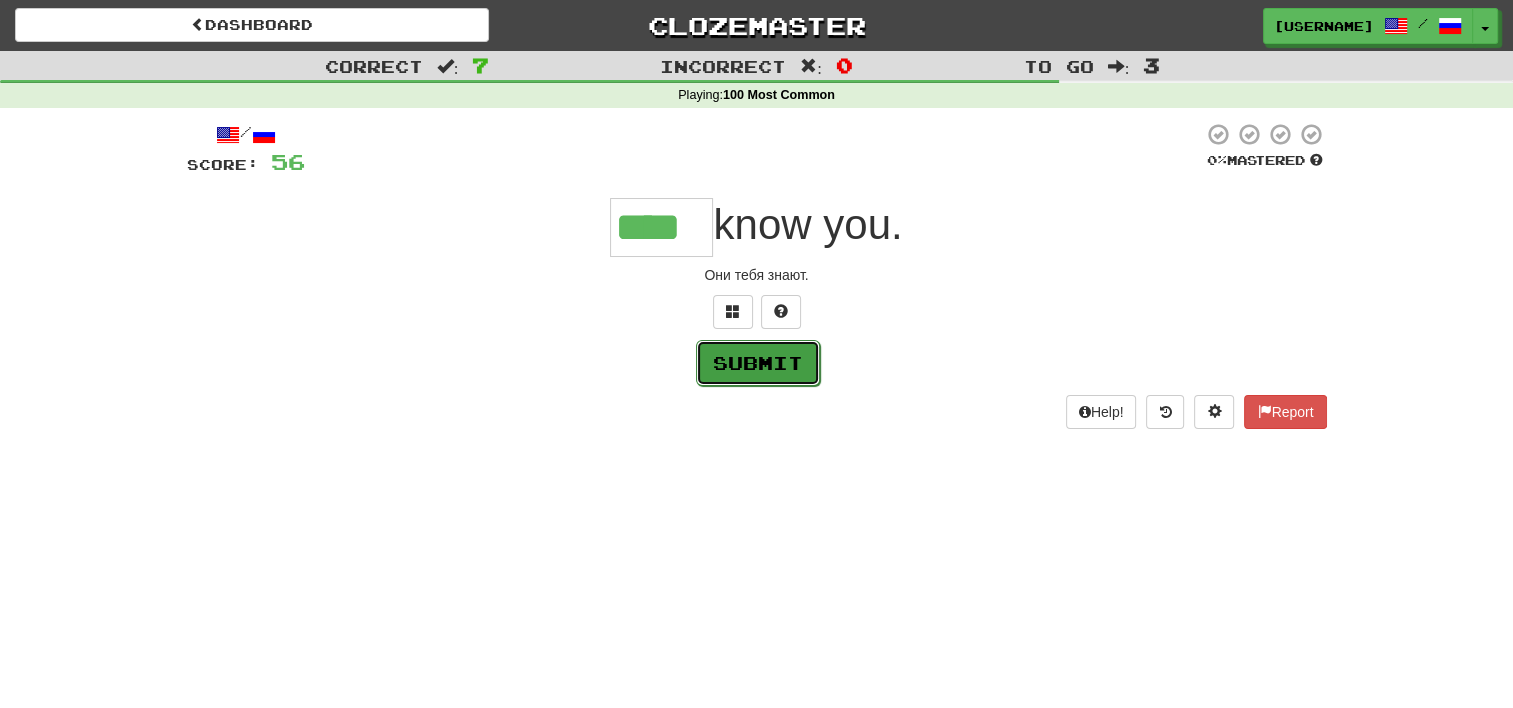click on "Submit" at bounding box center [758, 363] 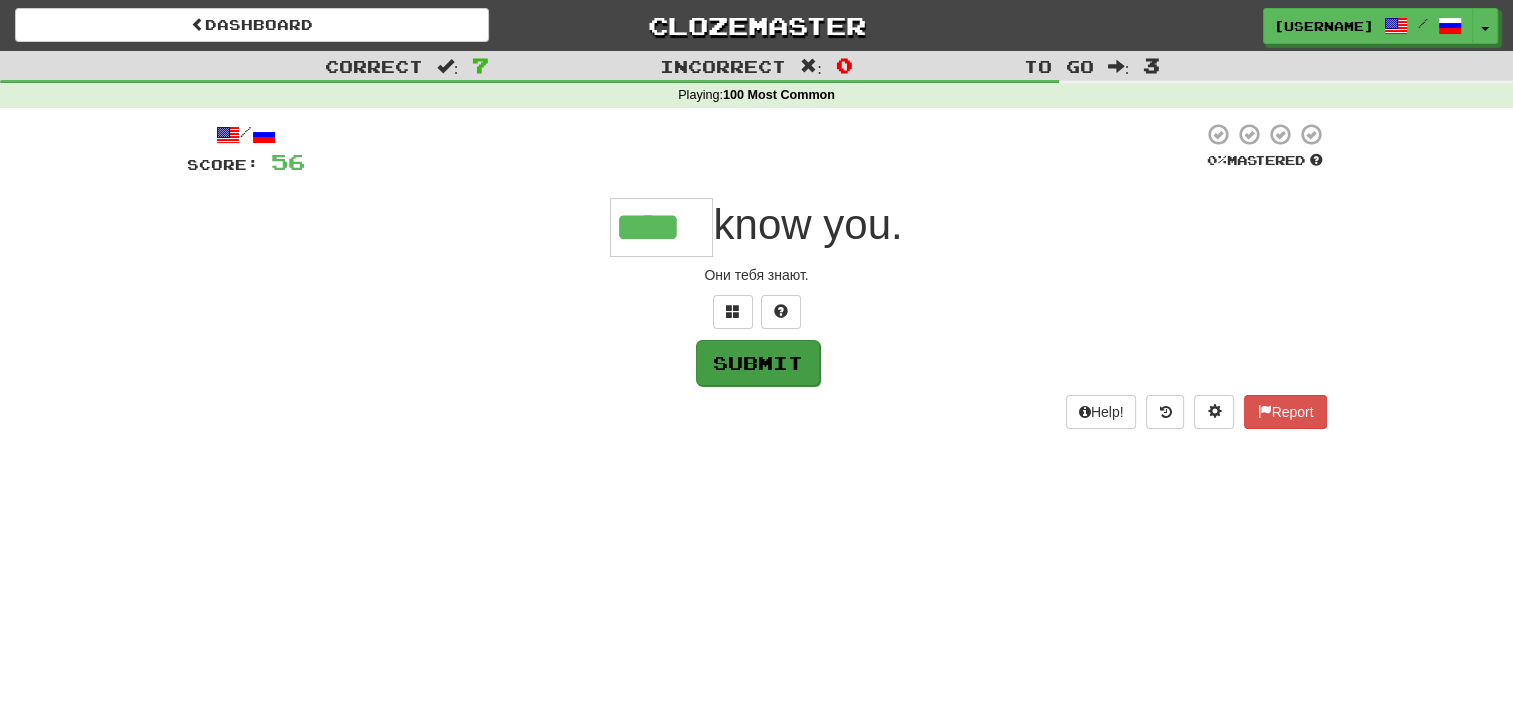 type on "****" 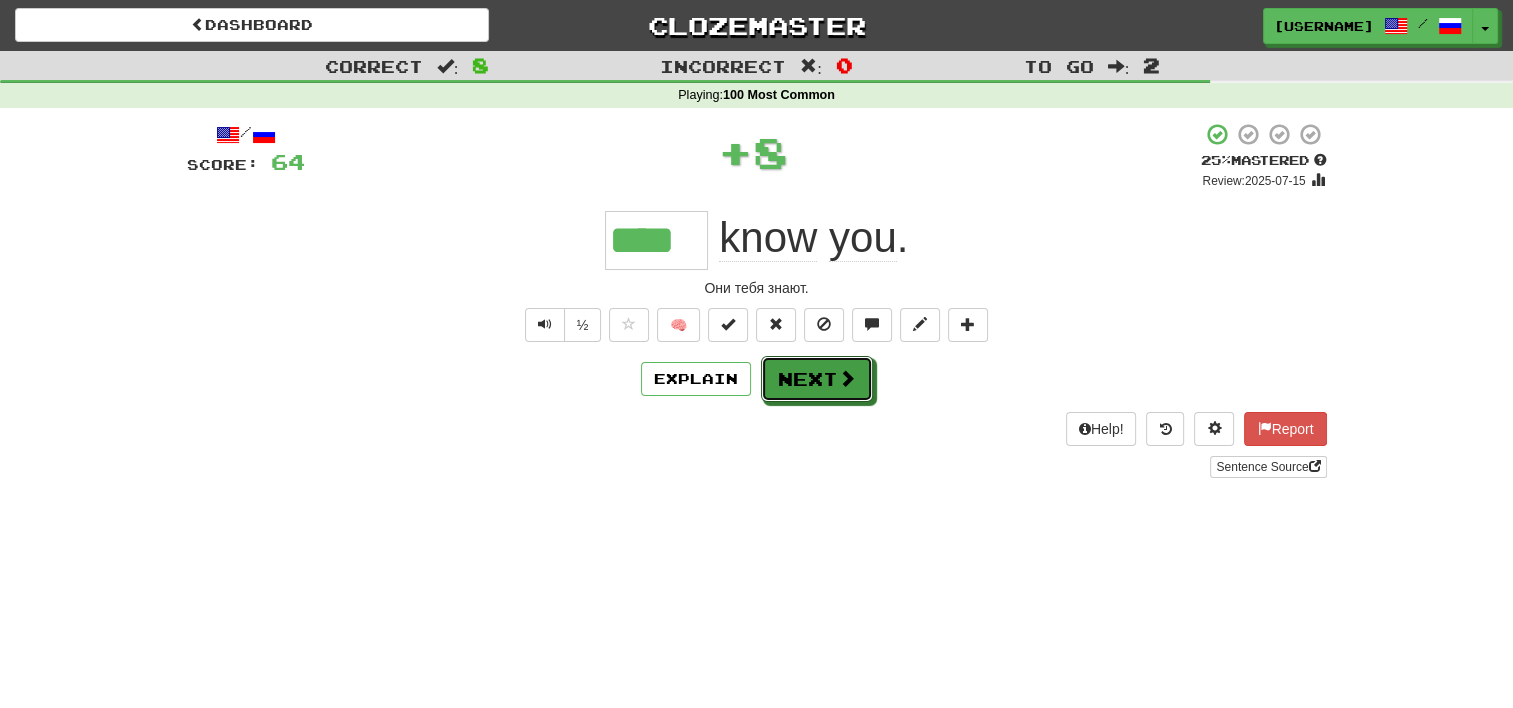 click on "Next" at bounding box center (817, 379) 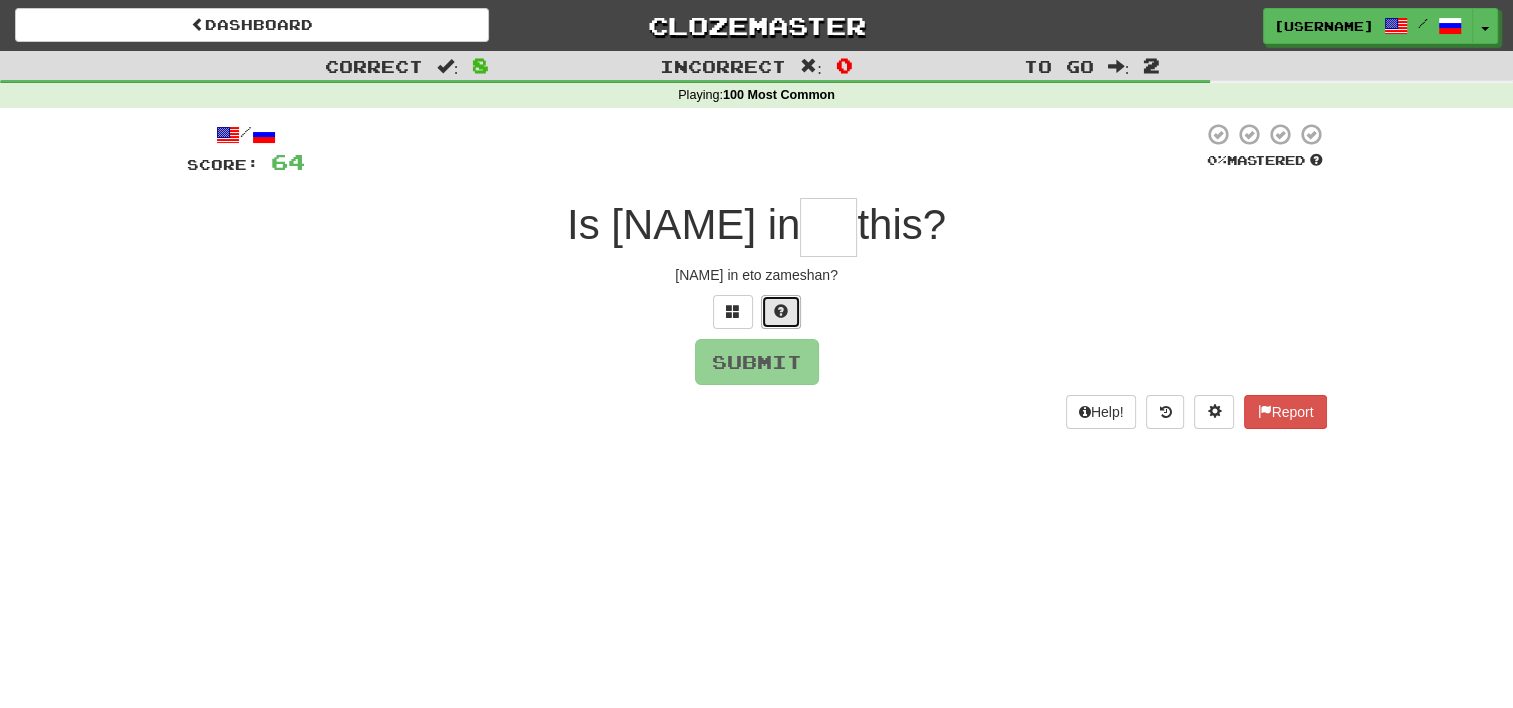 click at bounding box center [781, 311] 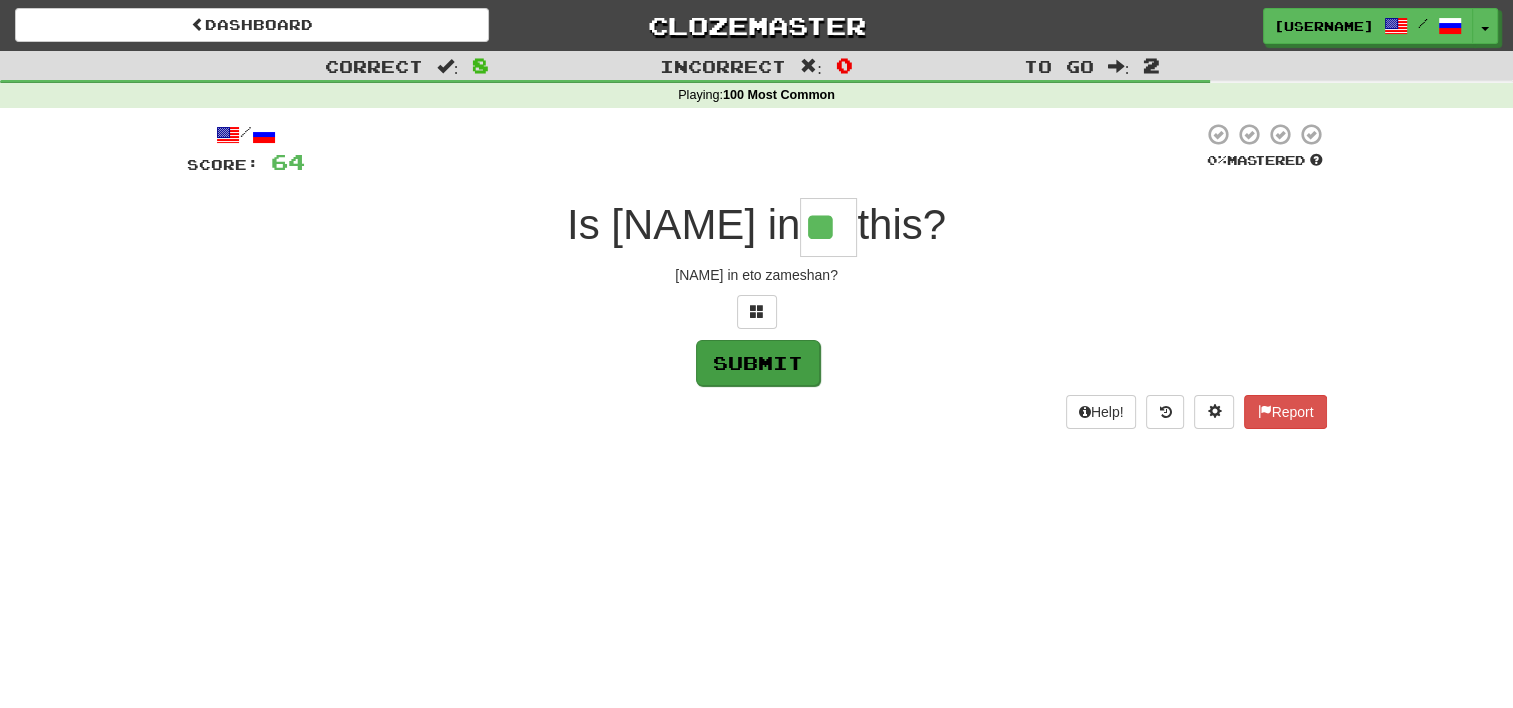type on "**" 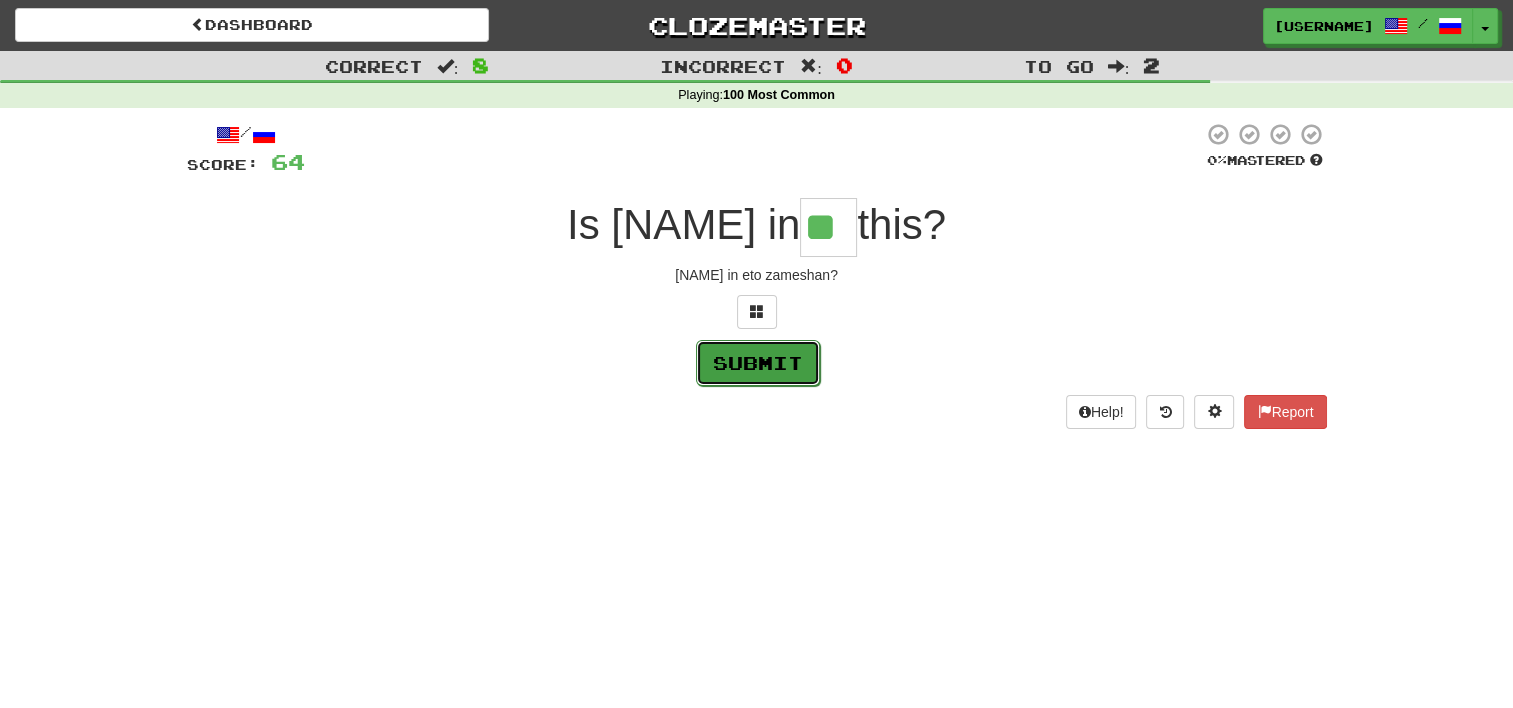 click on "Submit" at bounding box center [758, 363] 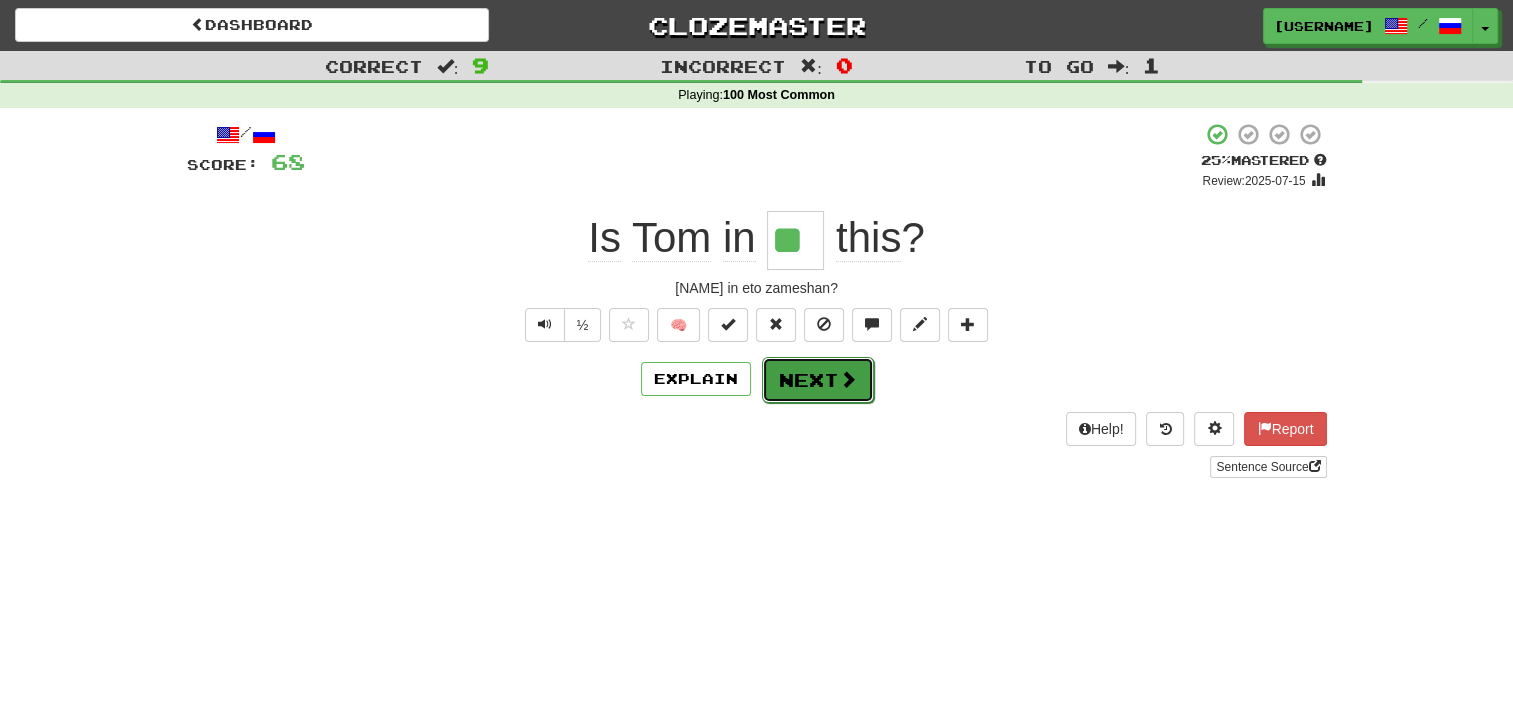 click at bounding box center (848, 379) 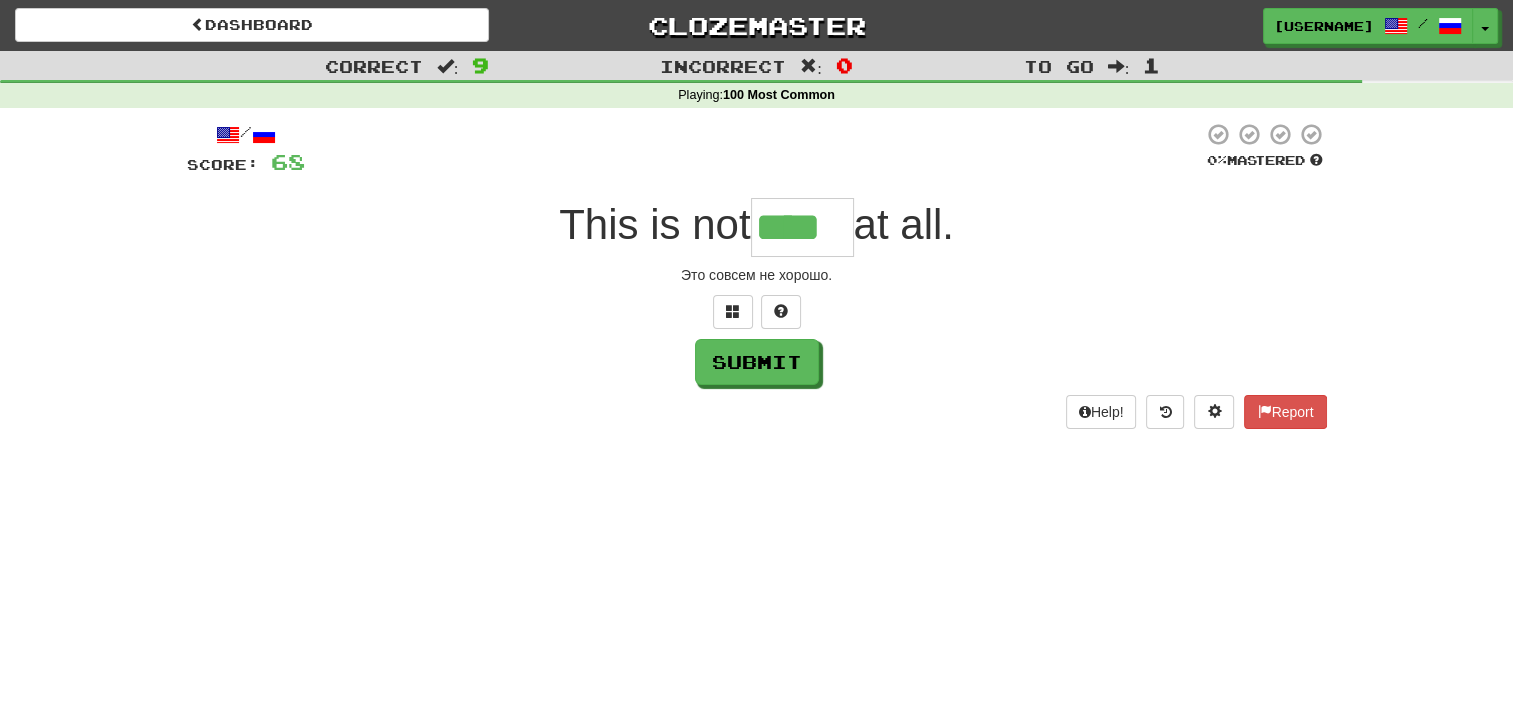 type on "****" 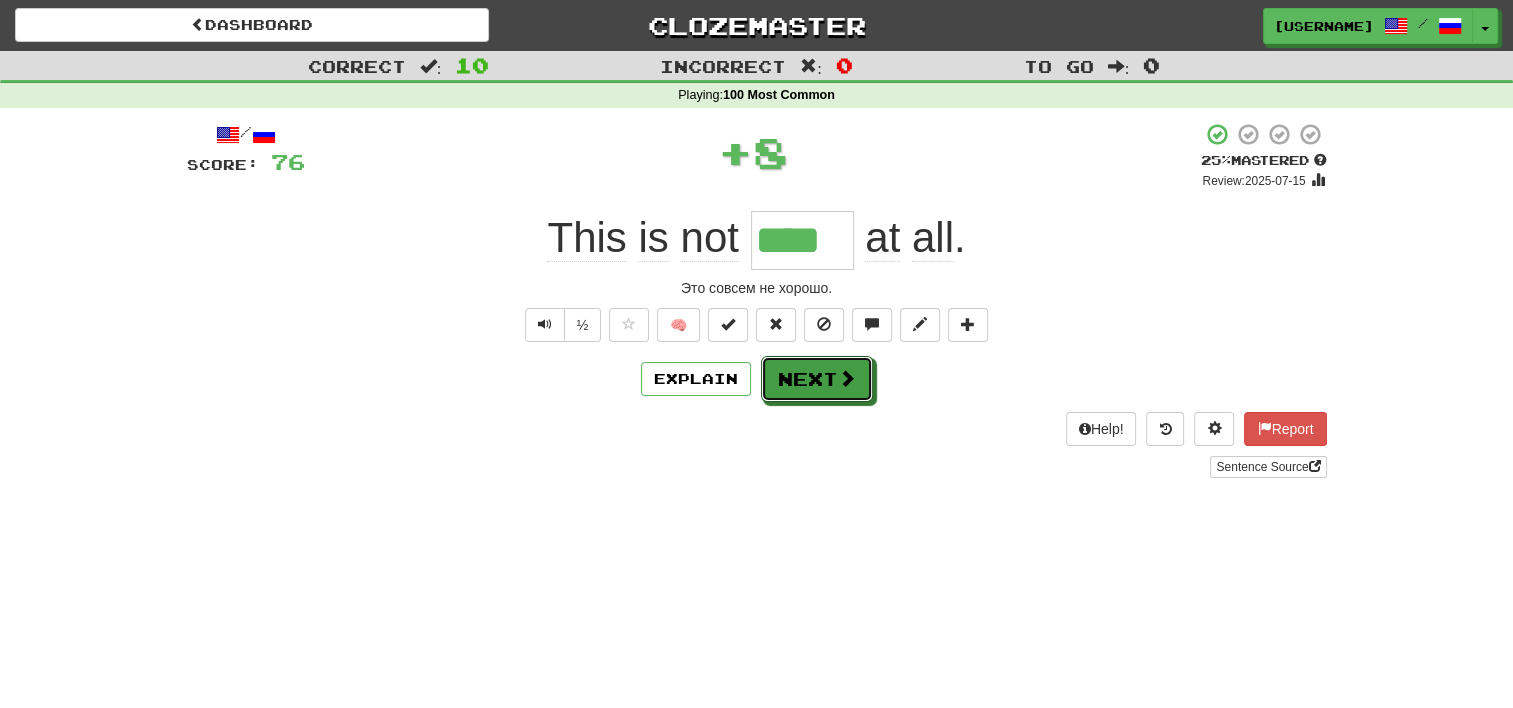 click on "Next" at bounding box center (817, 379) 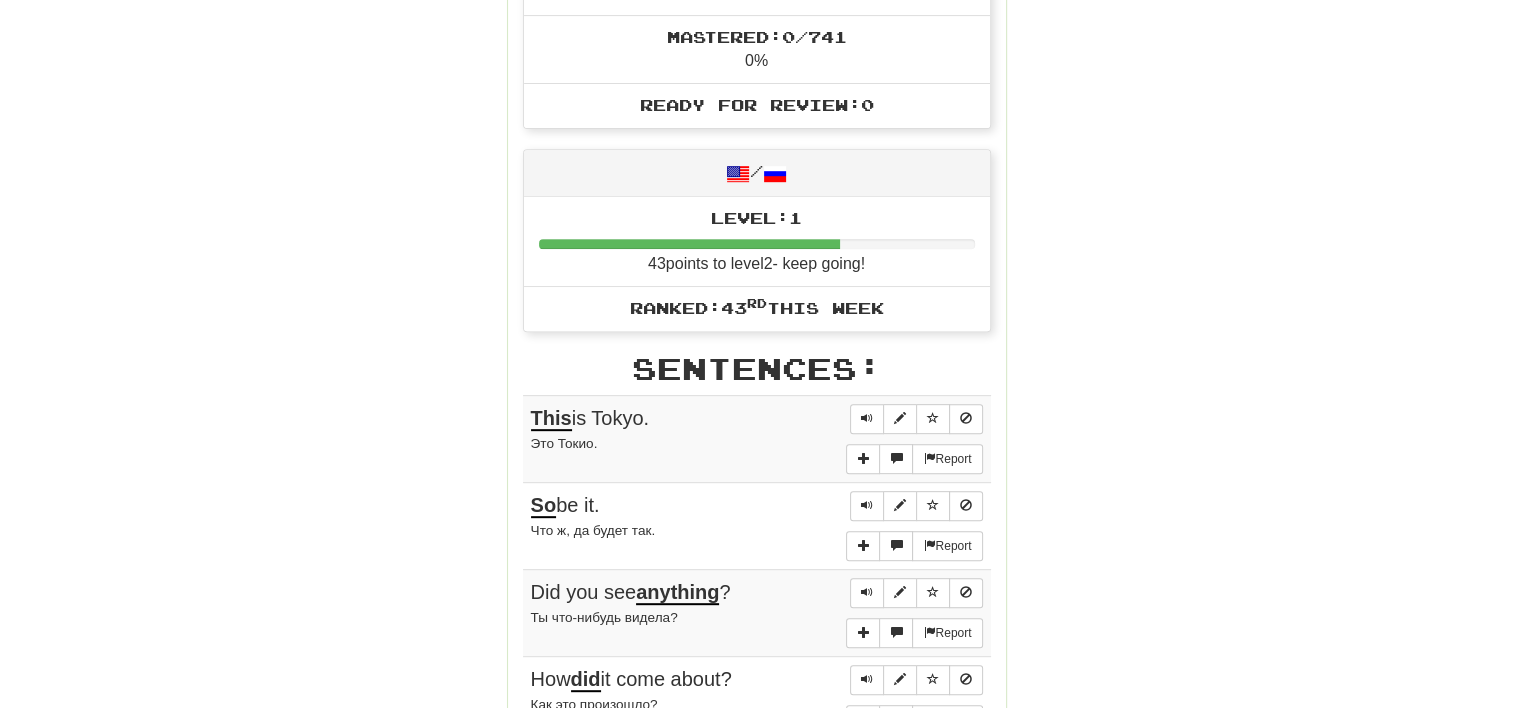 scroll, scrollTop: 800, scrollLeft: 0, axis: vertical 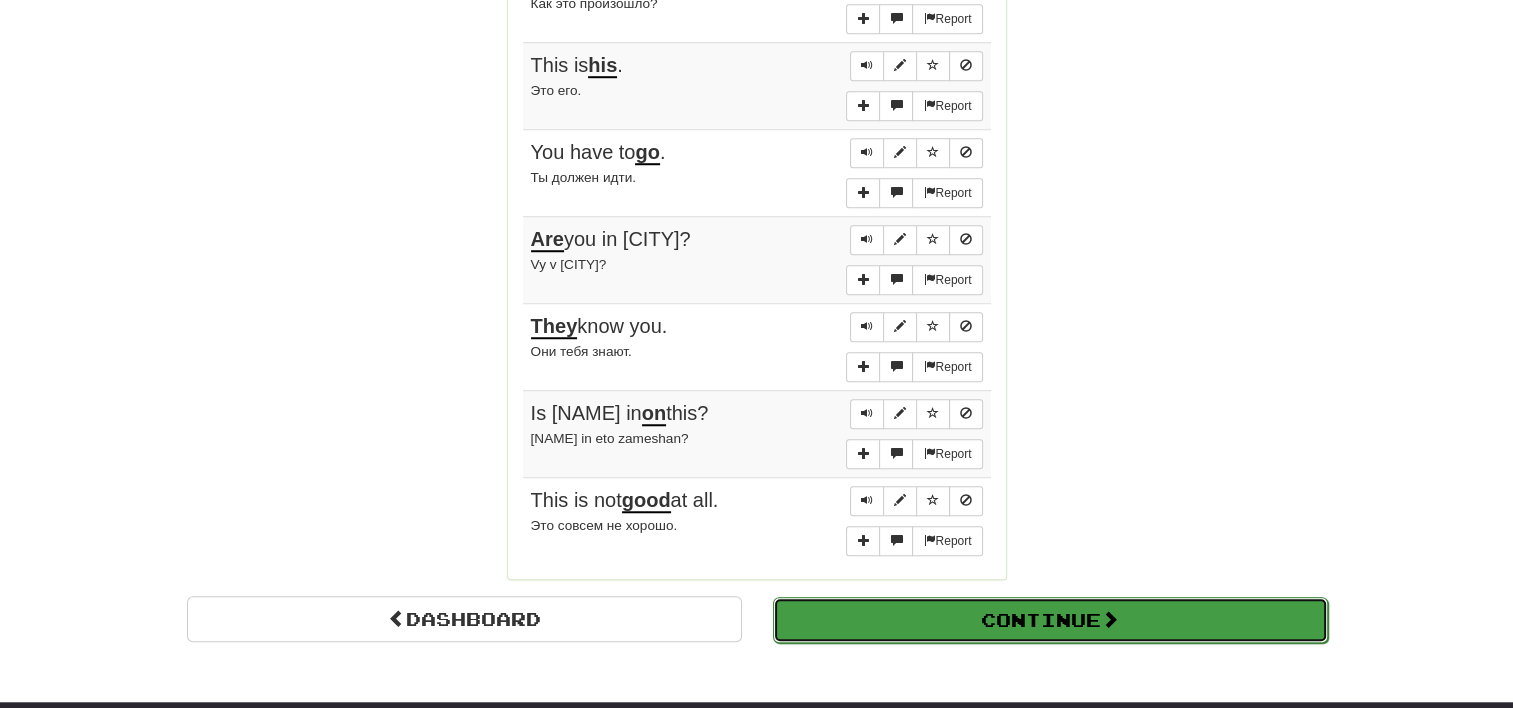 click on "Continue" at bounding box center (1050, 620) 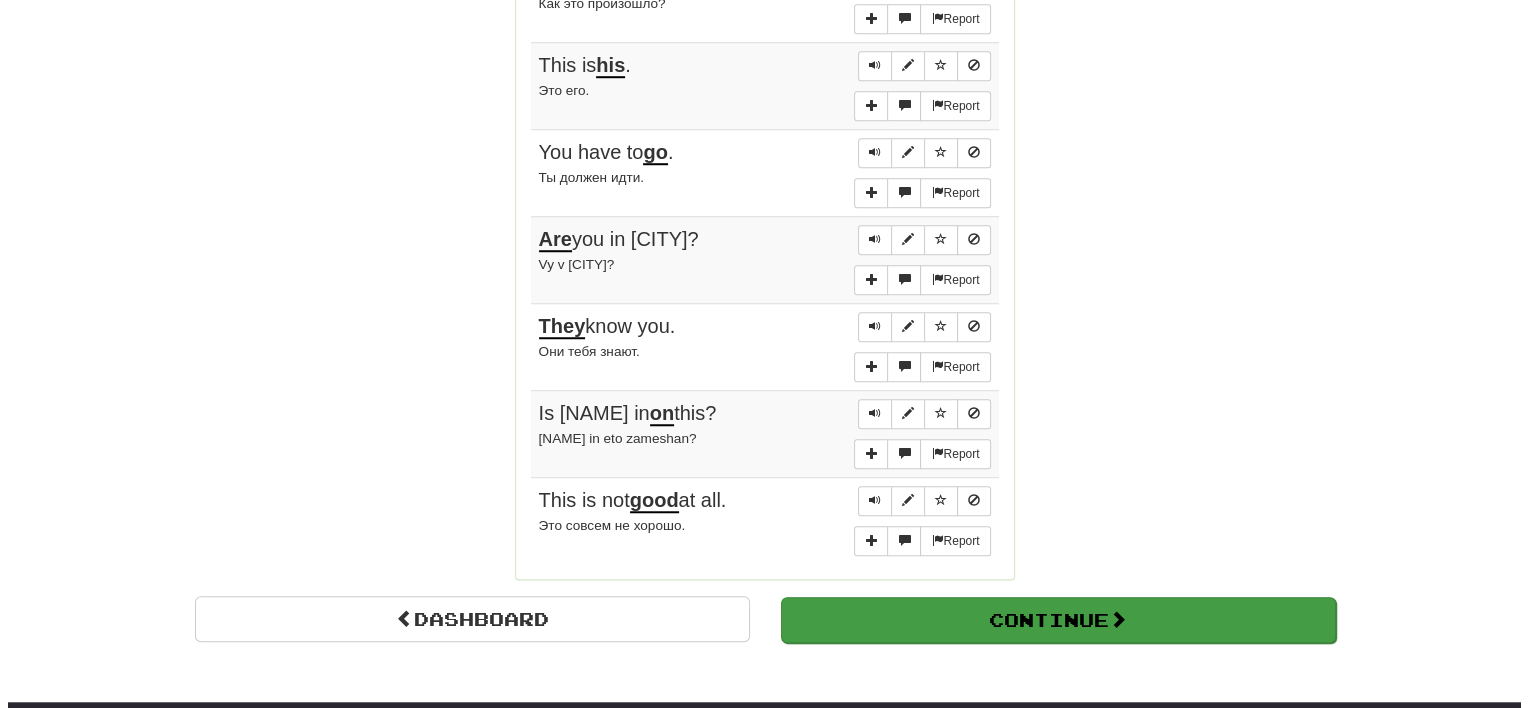 scroll, scrollTop: 710, scrollLeft: 0, axis: vertical 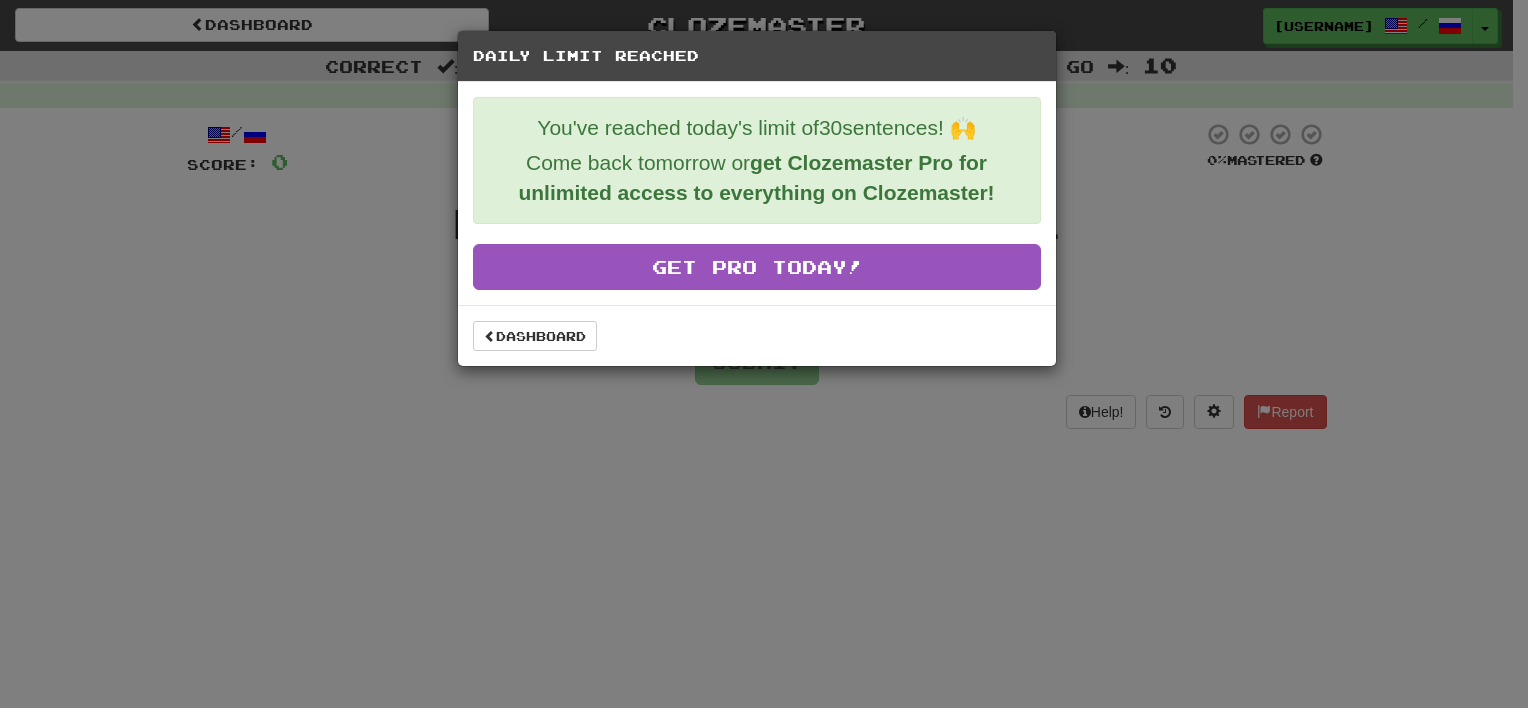 click on "Daily Limit Reached You've reached today's limit of  30  sentences! 🙌  Come back tomorrow or  get Clozemaster Pro for unlimited access to everything on Clozemaster! Get Pro Today! Dashboard" at bounding box center (764, 354) 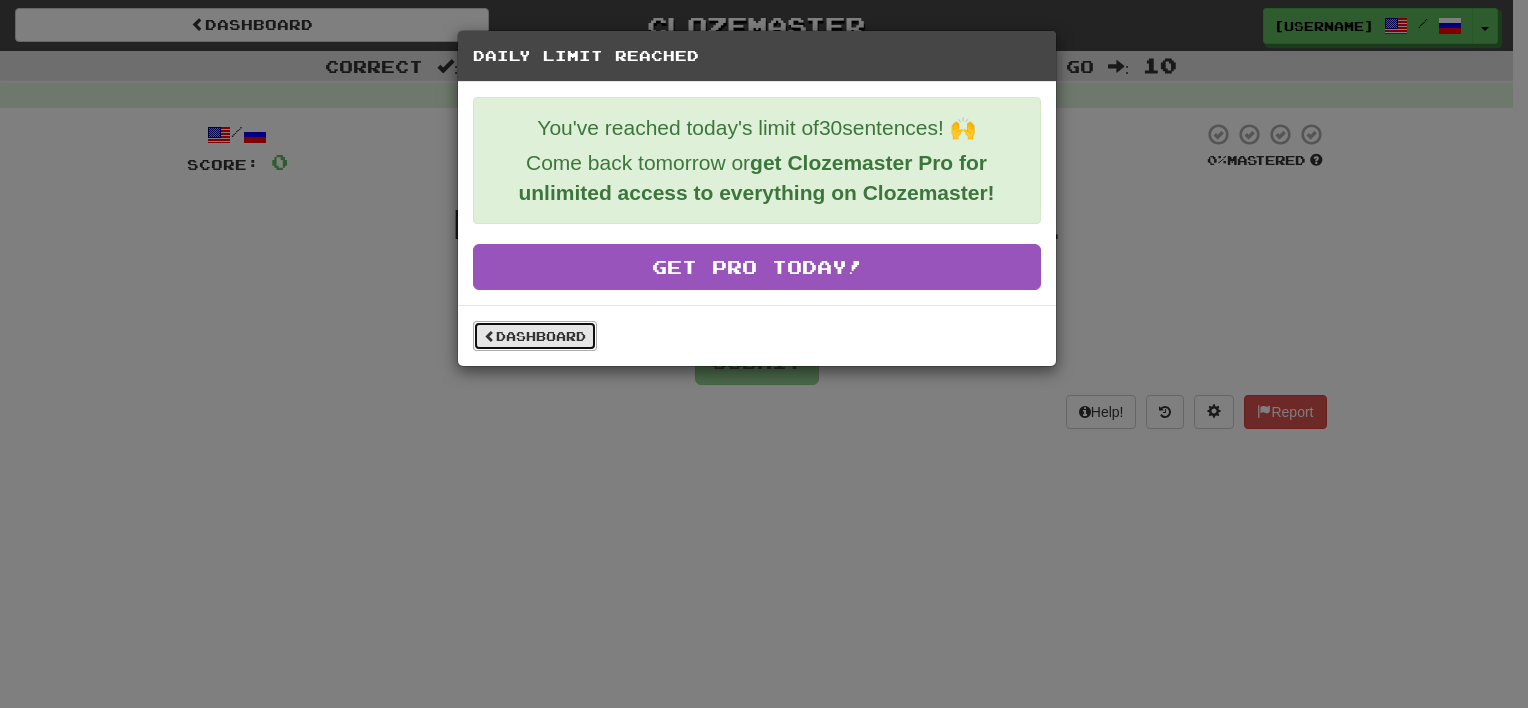 click on "Dashboard" at bounding box center [535, 336] 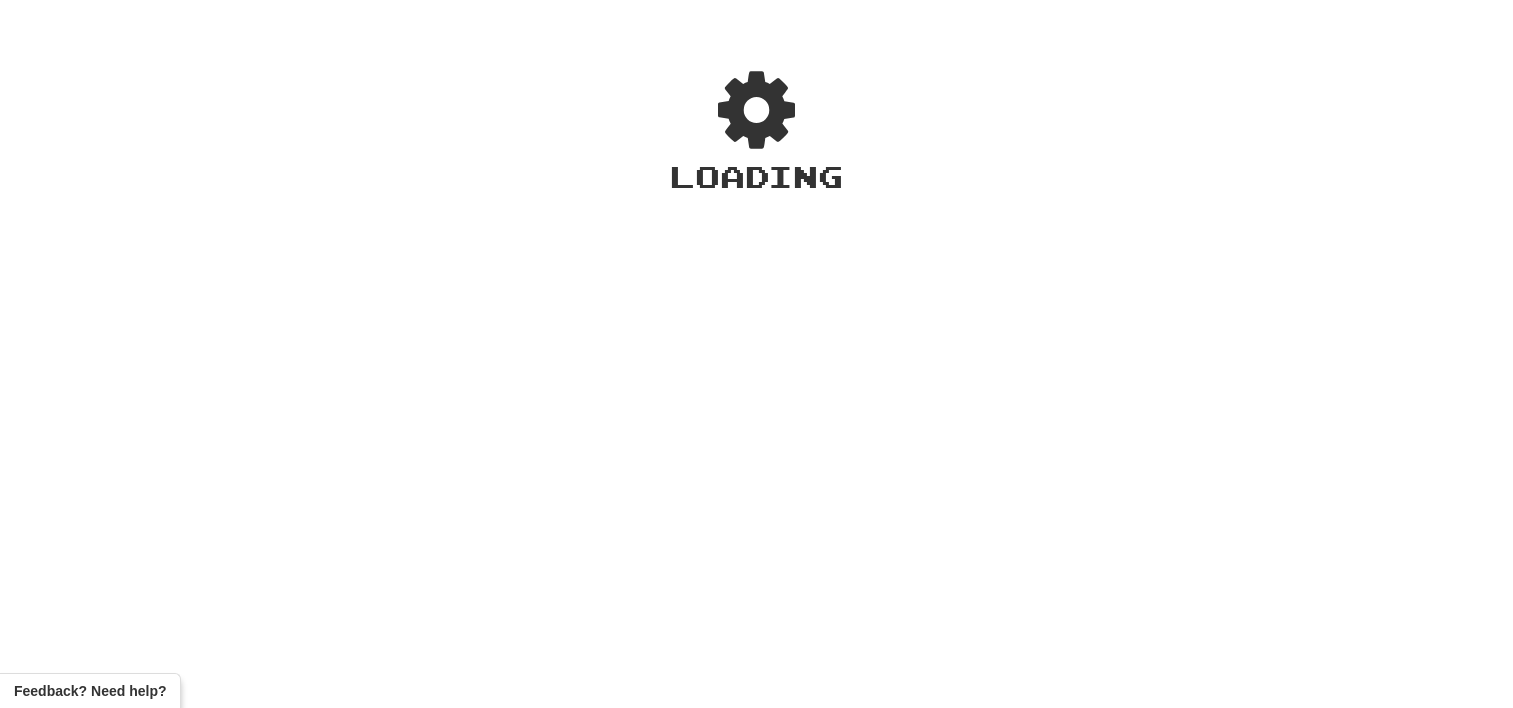 scroll, scrollTop: 0, scrollLeft: 0, axis: both 